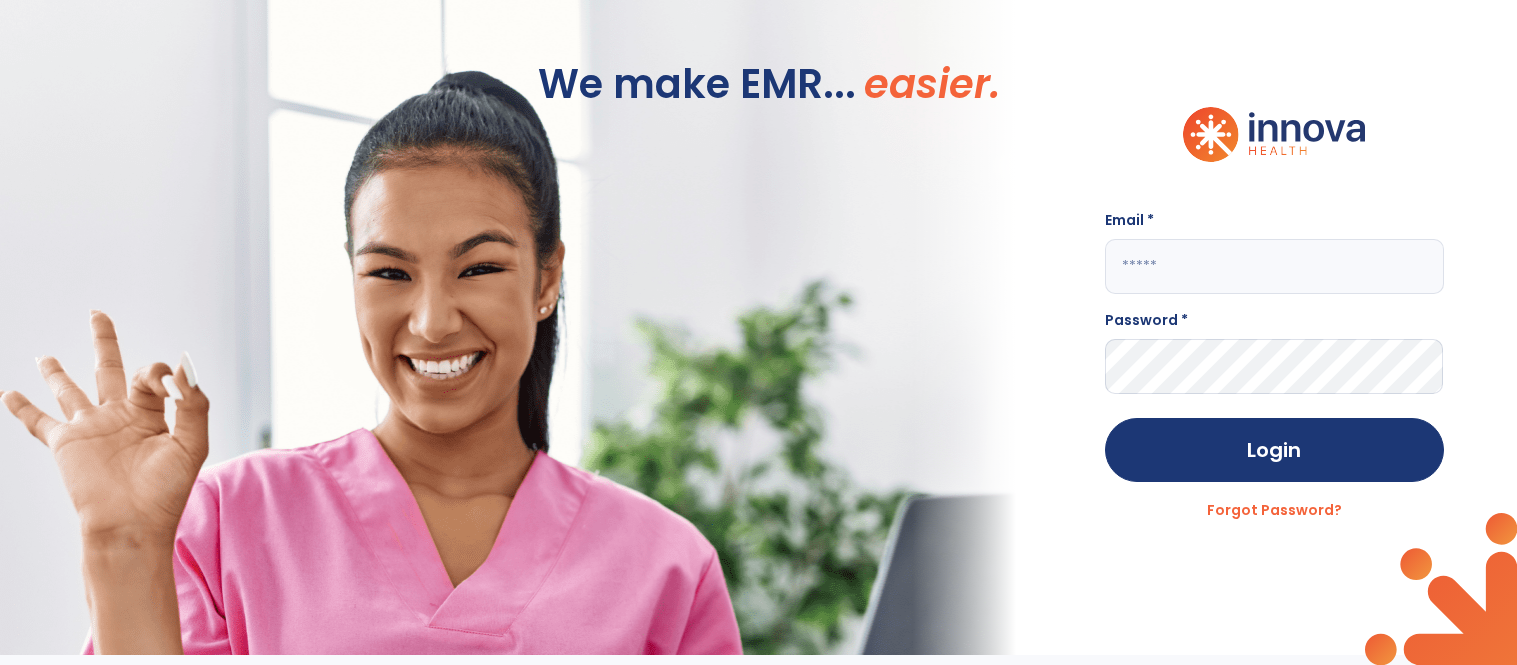 scroll, scrollTop: 0, scrollLeft: 0, axis: both 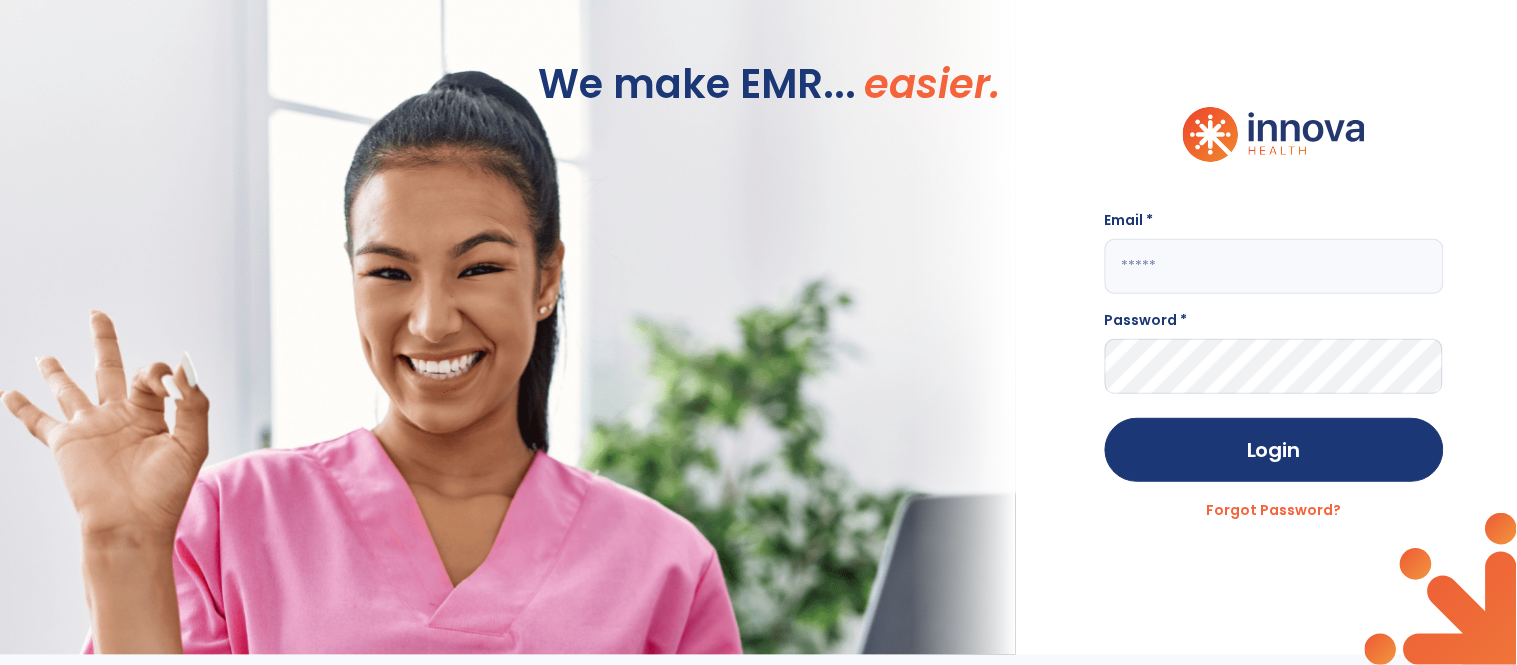 click 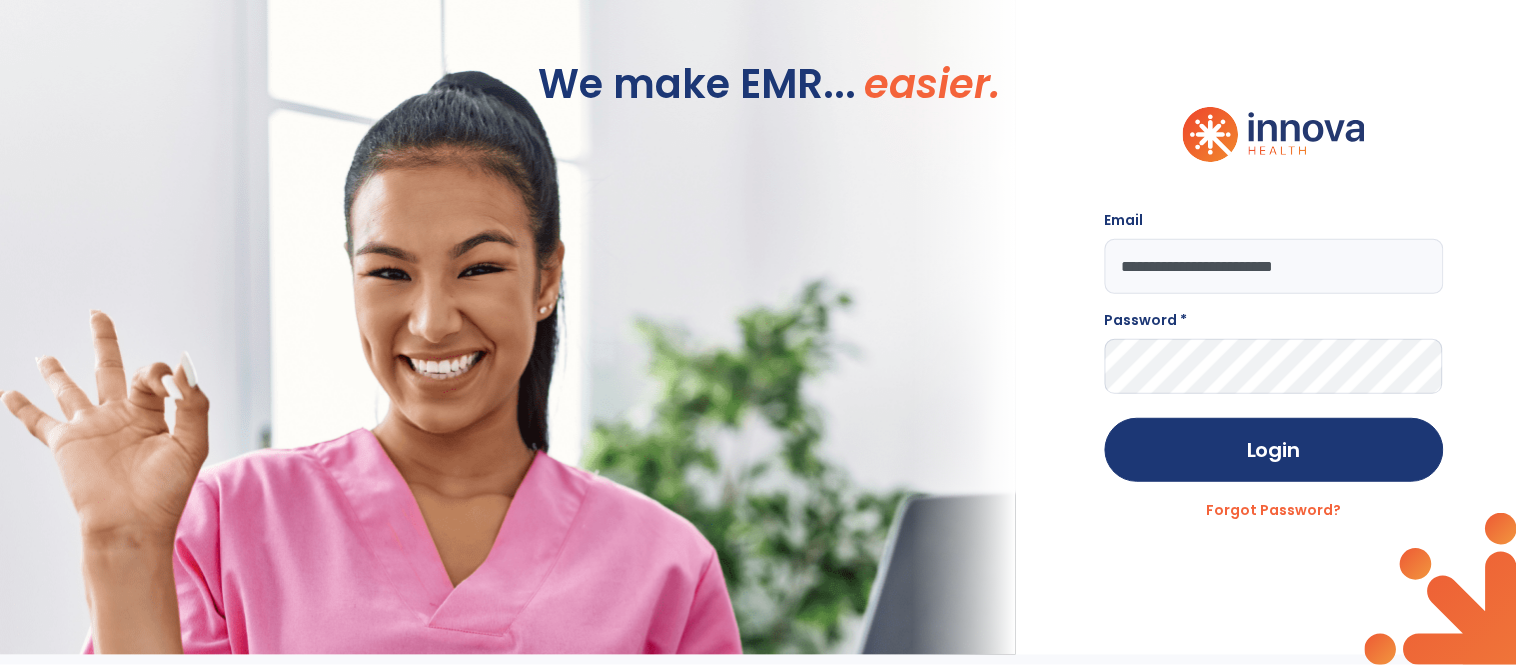 type on "**********" 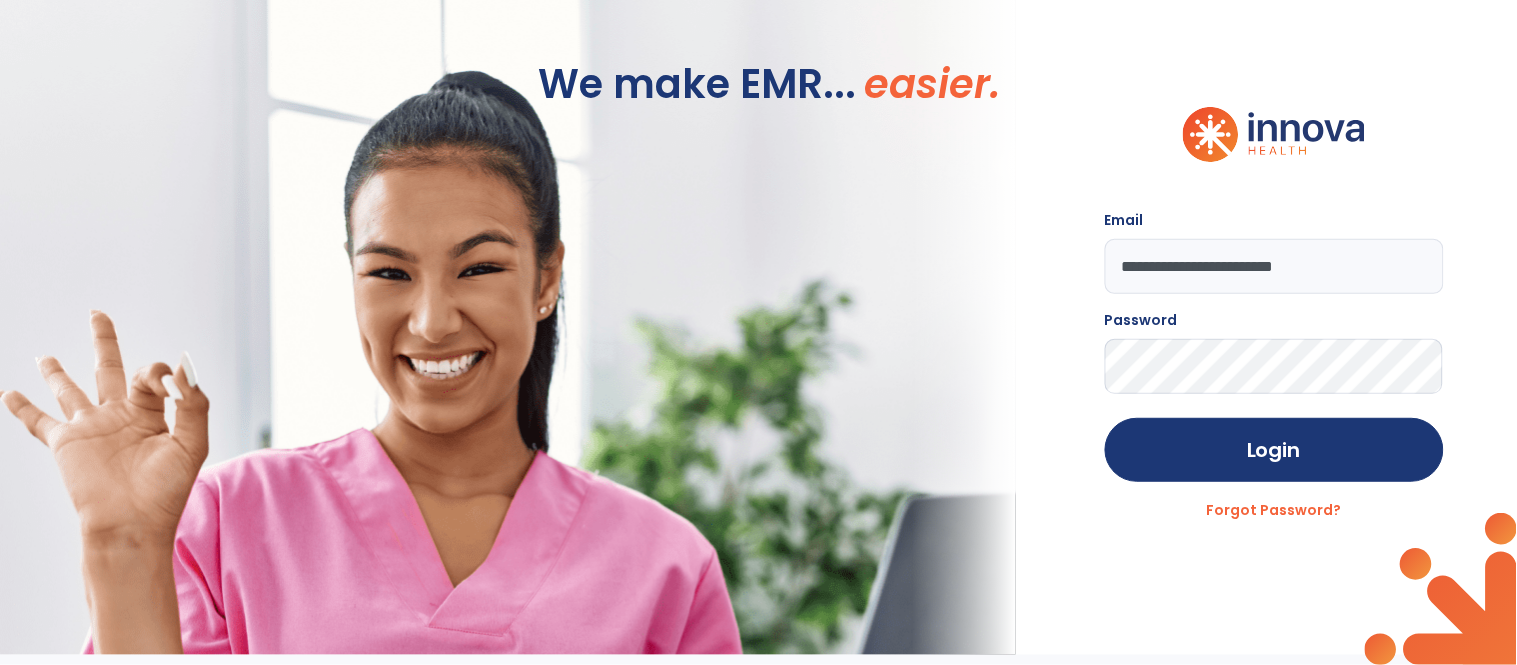 click on "Login" 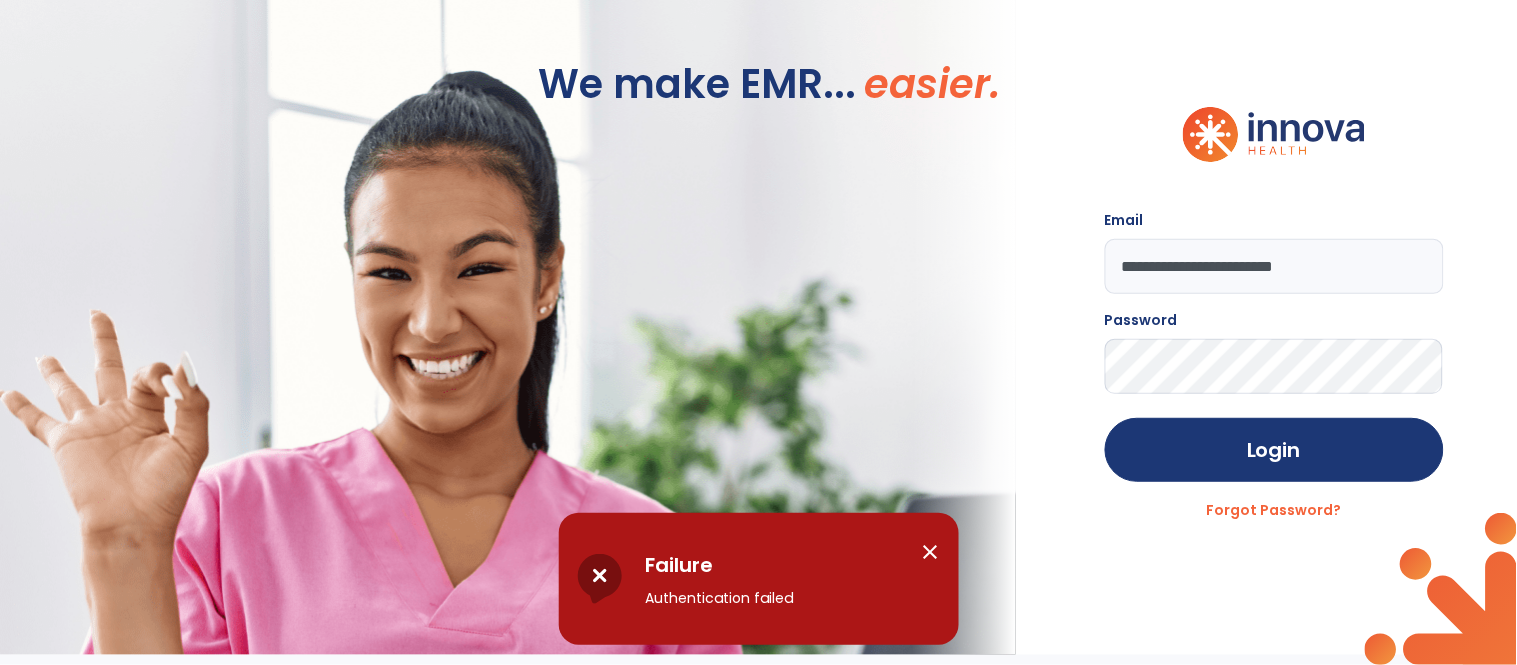 click on "Login" 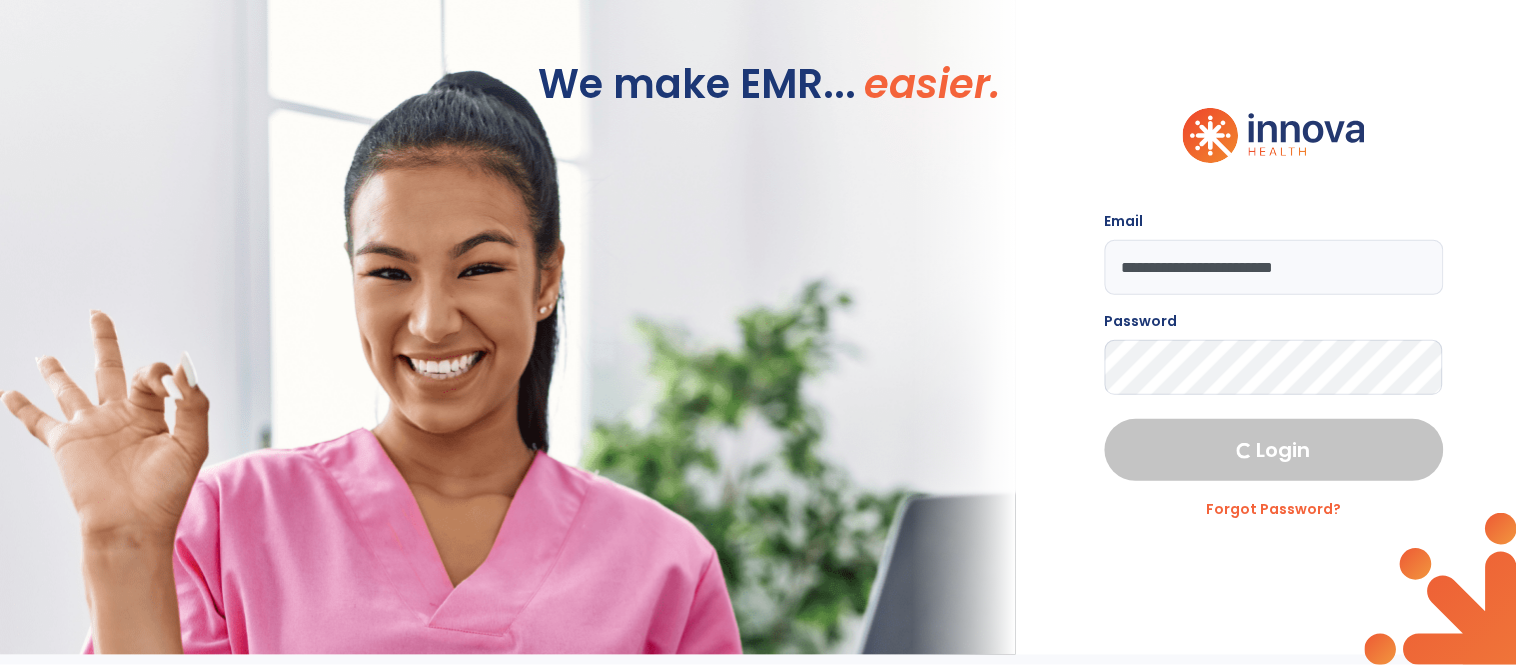 select on "****" 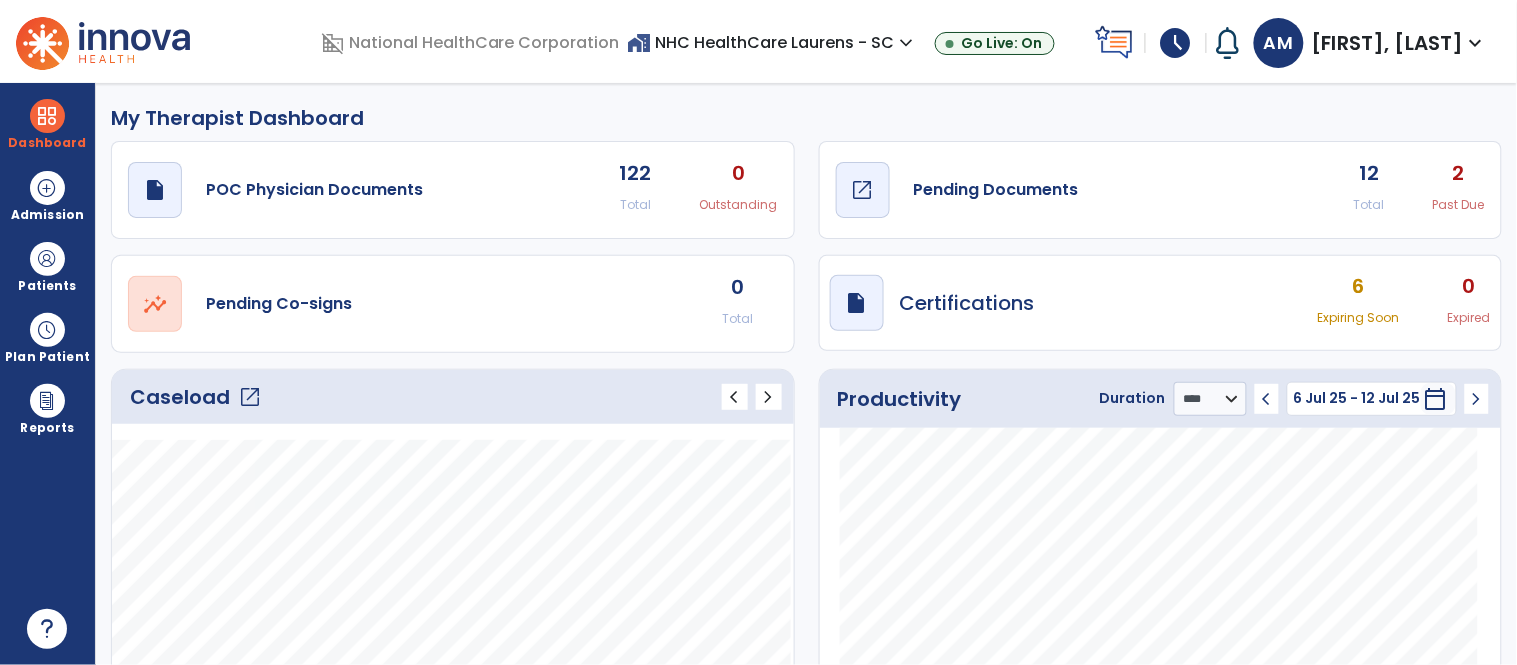click on "Pending Documents" 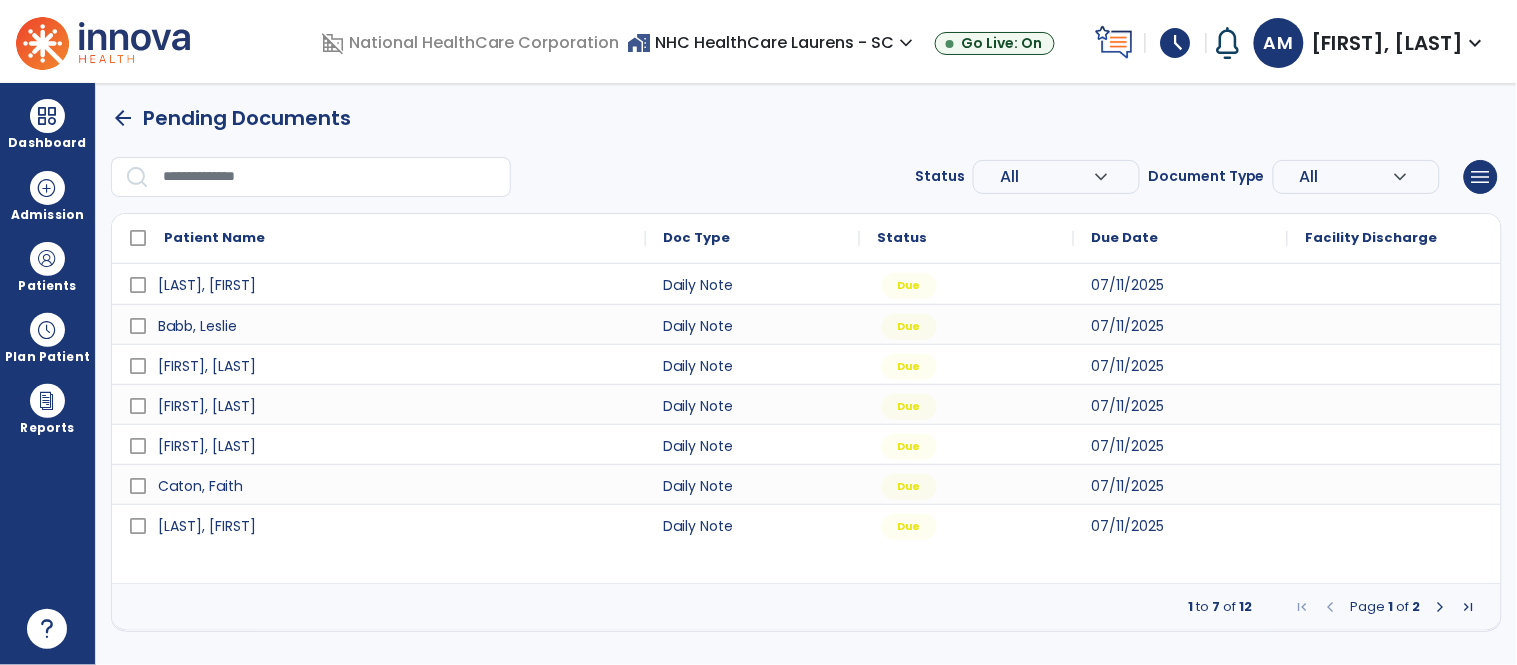 click at bounding box center (1441, 607) 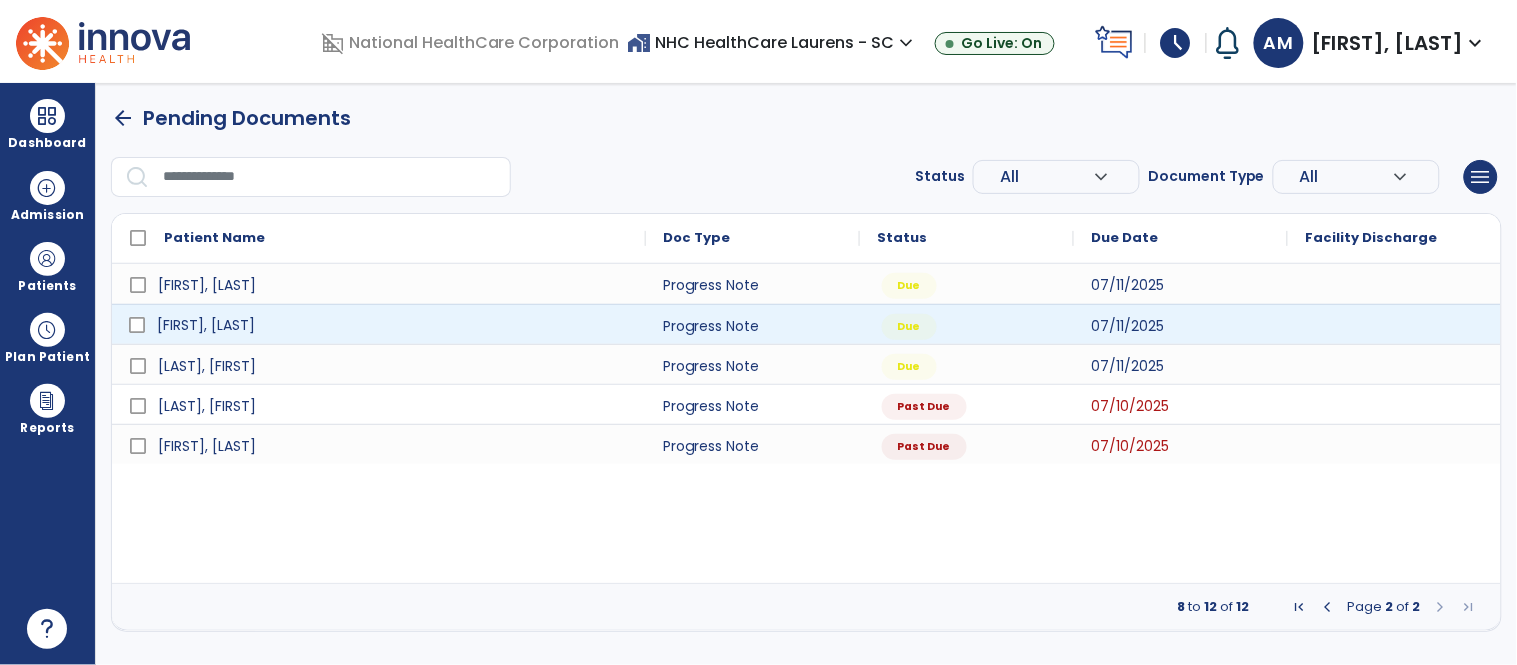 click on "[FIRST], [LAST]" at bounding box center (379, 324) 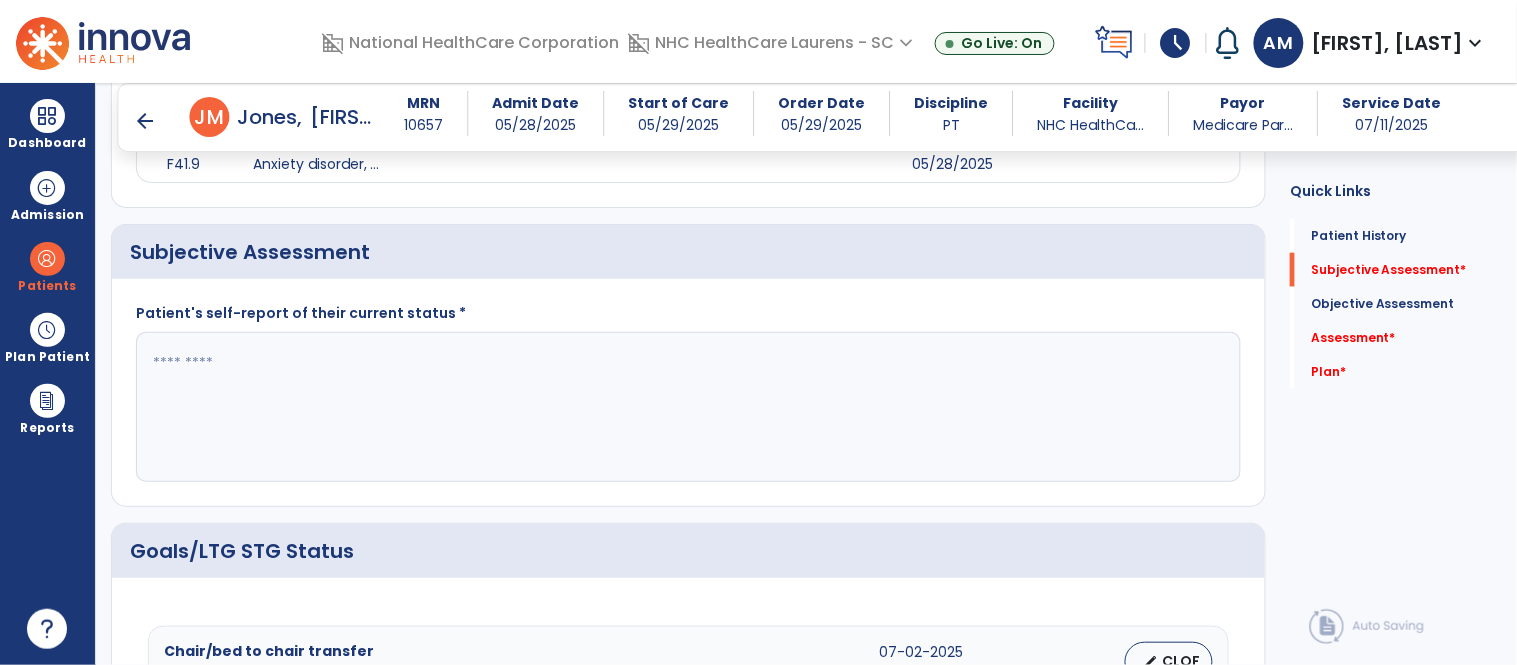 scroll, scrollTop: 560, scrollLeft: 0, axis: vertical 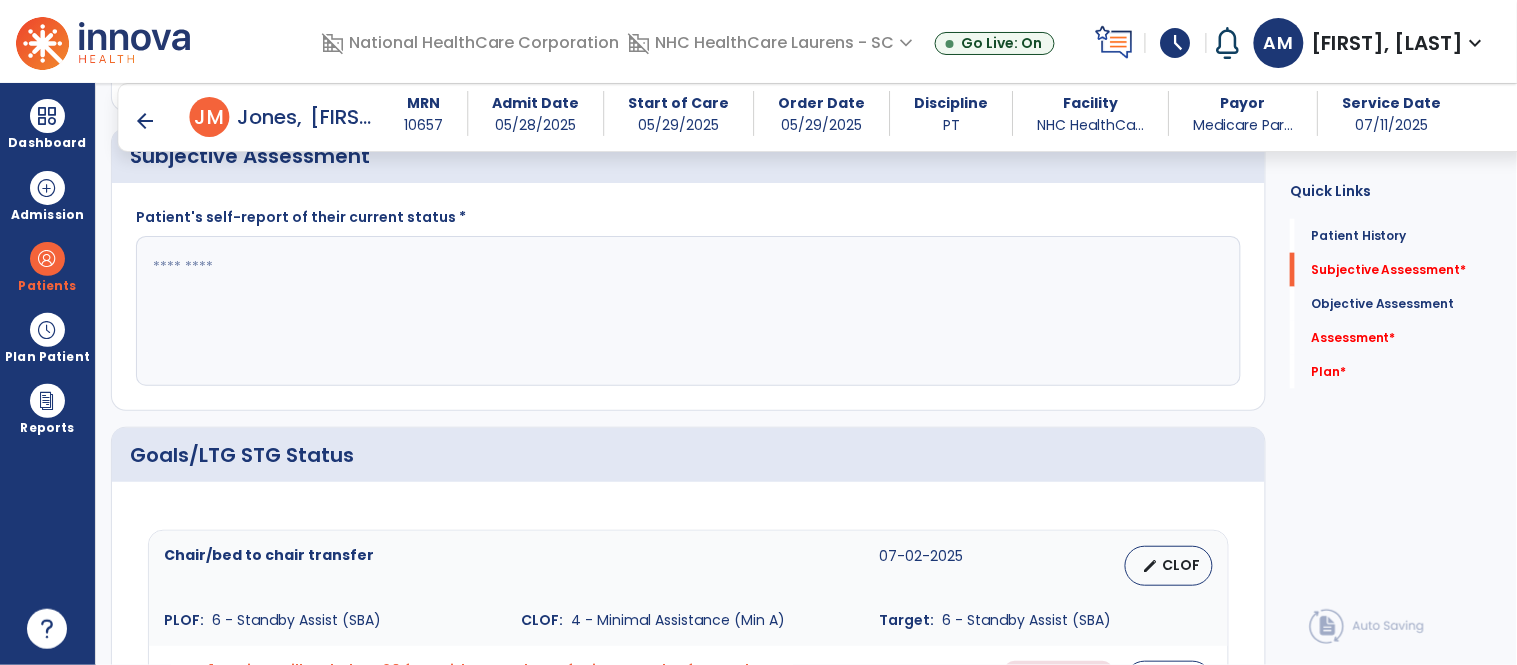 click 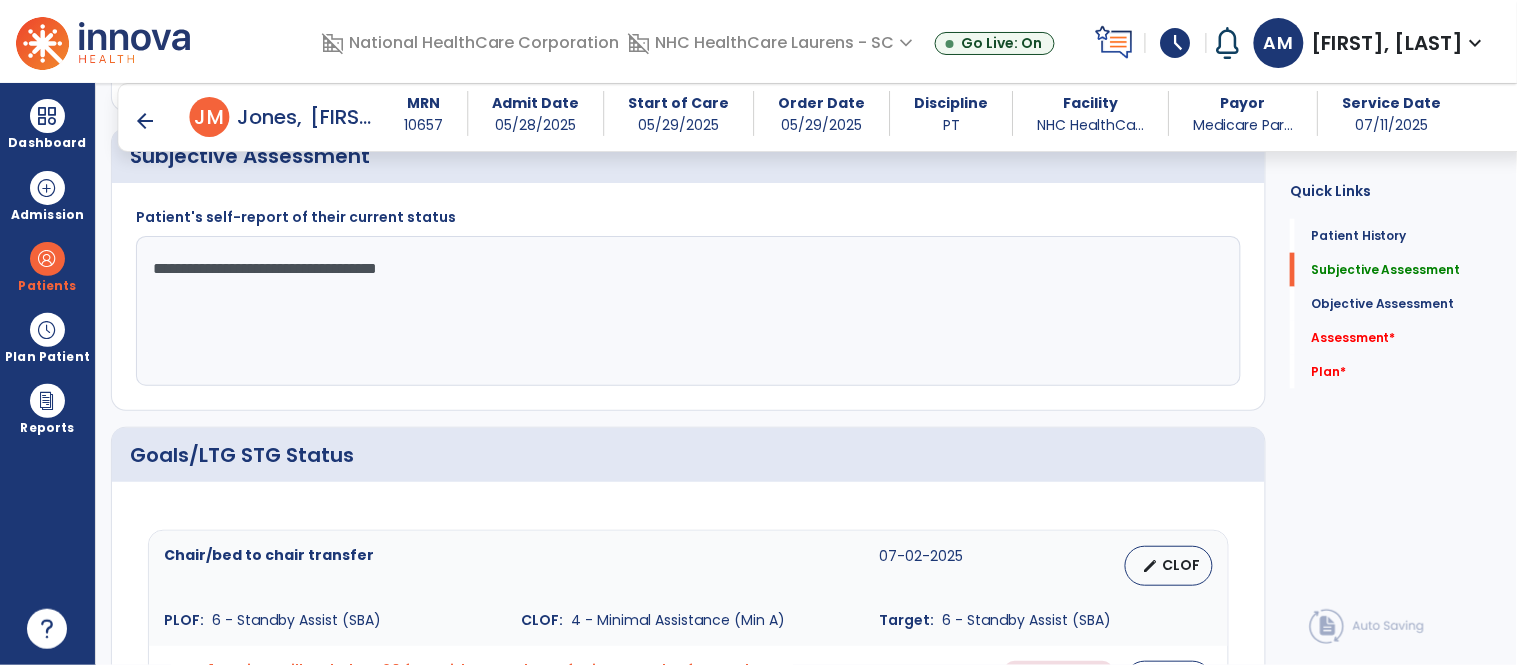click on "**********" 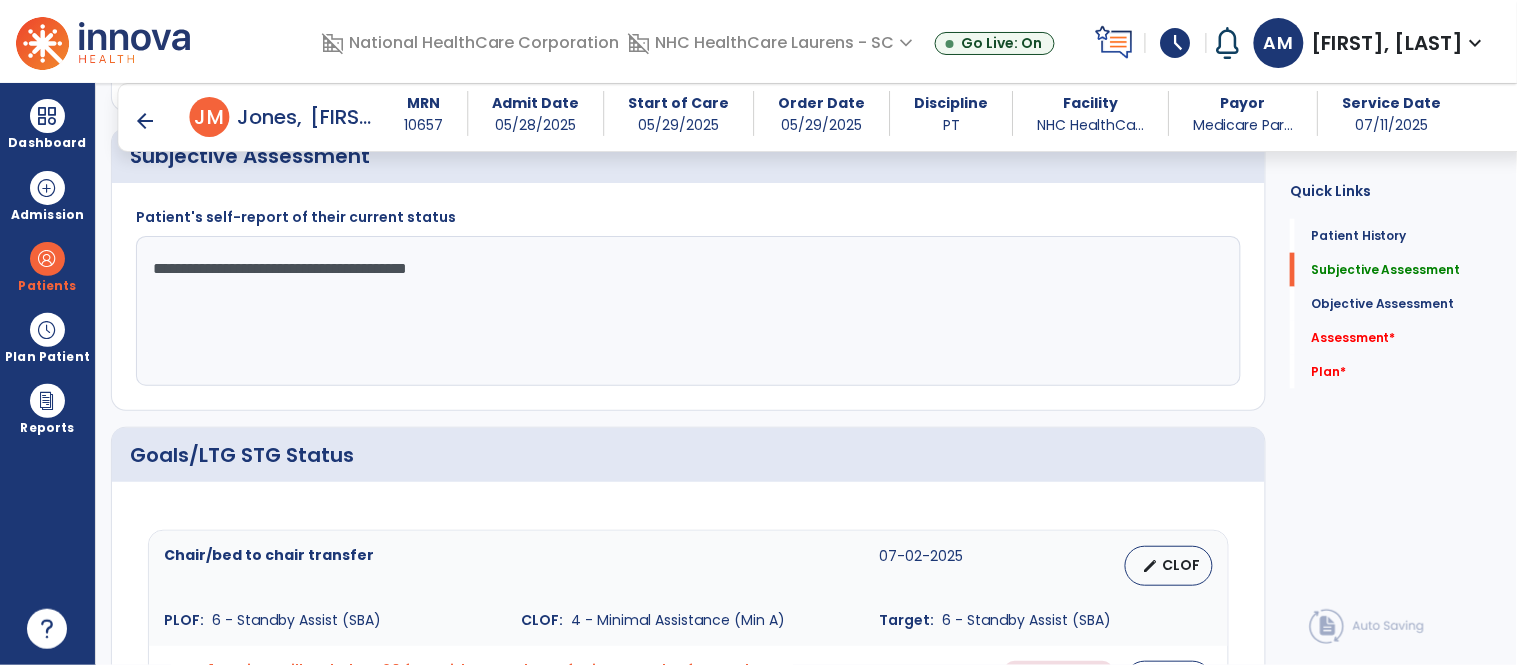 click on "**********" 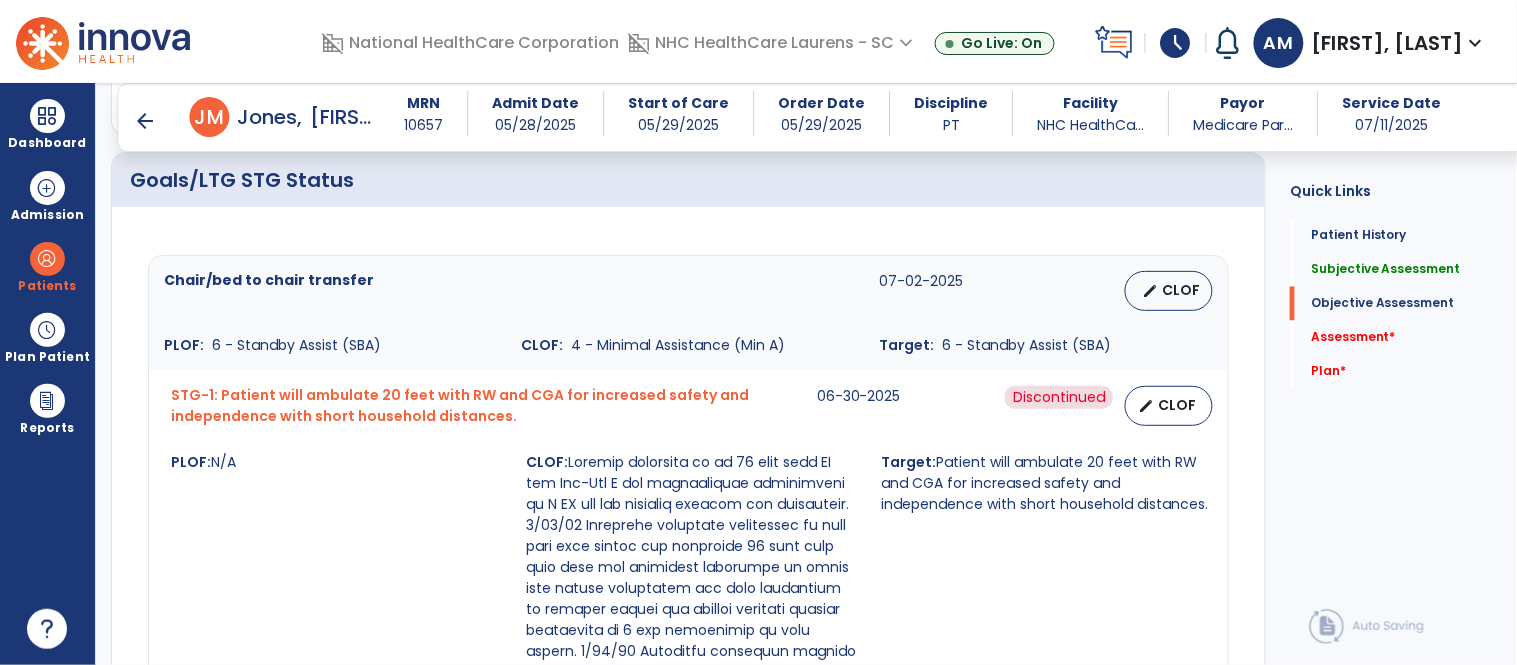 scroll, scrollTop: 836, scrollLeft: 0, axis: vertical 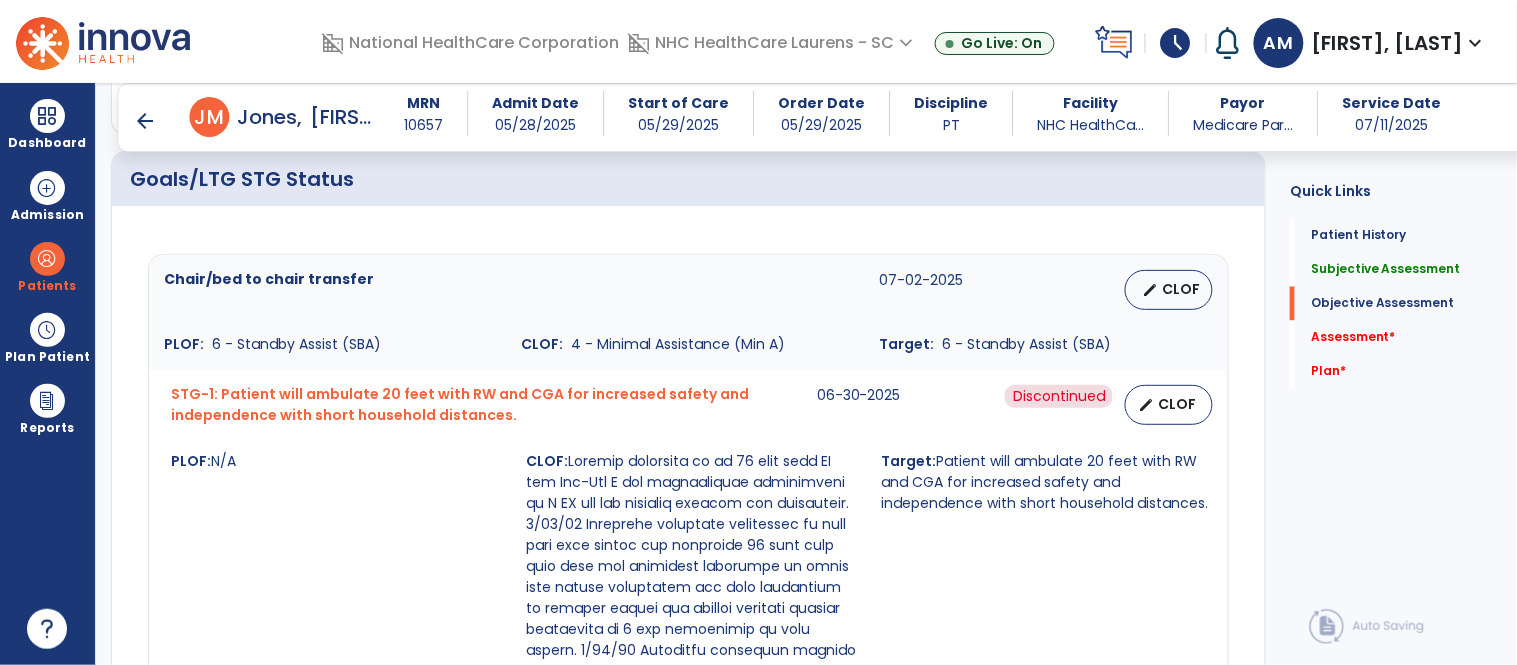 type on "**********" 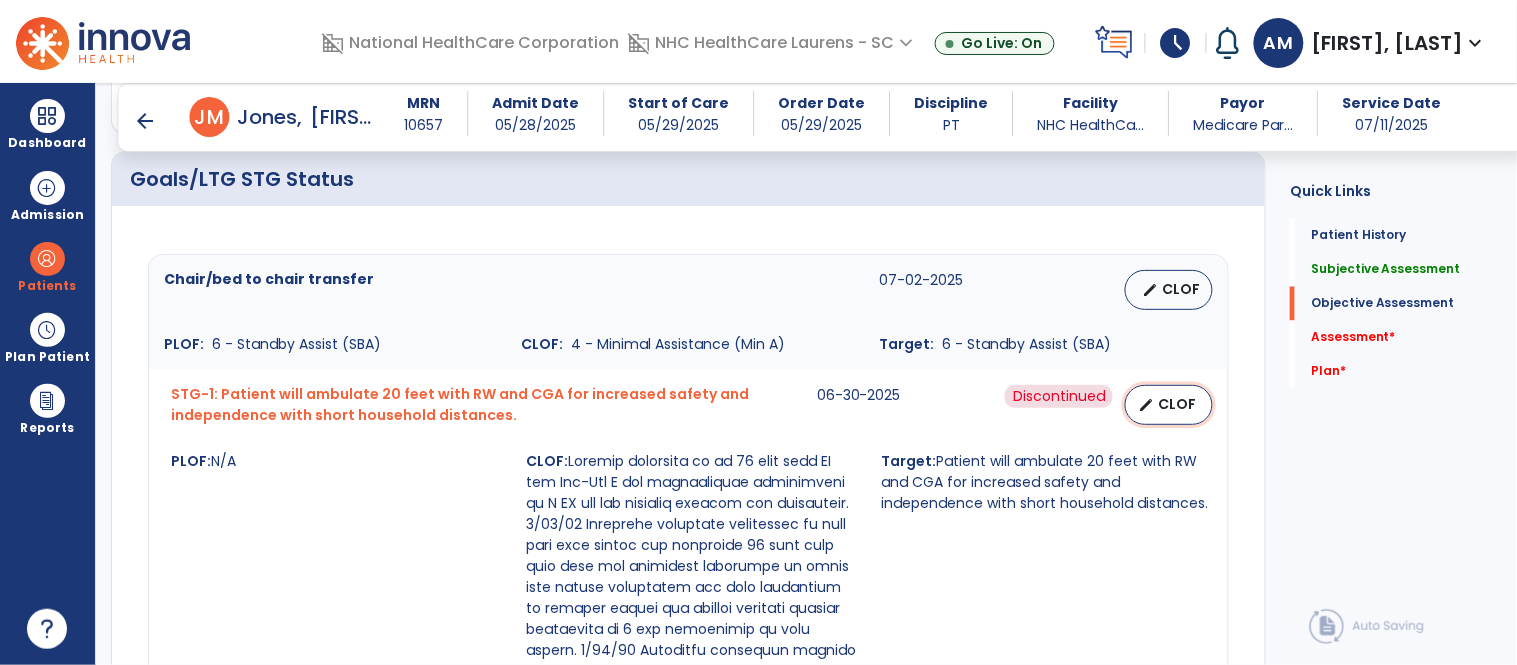 click on "CLOF" at bounding box center [1177, 404] 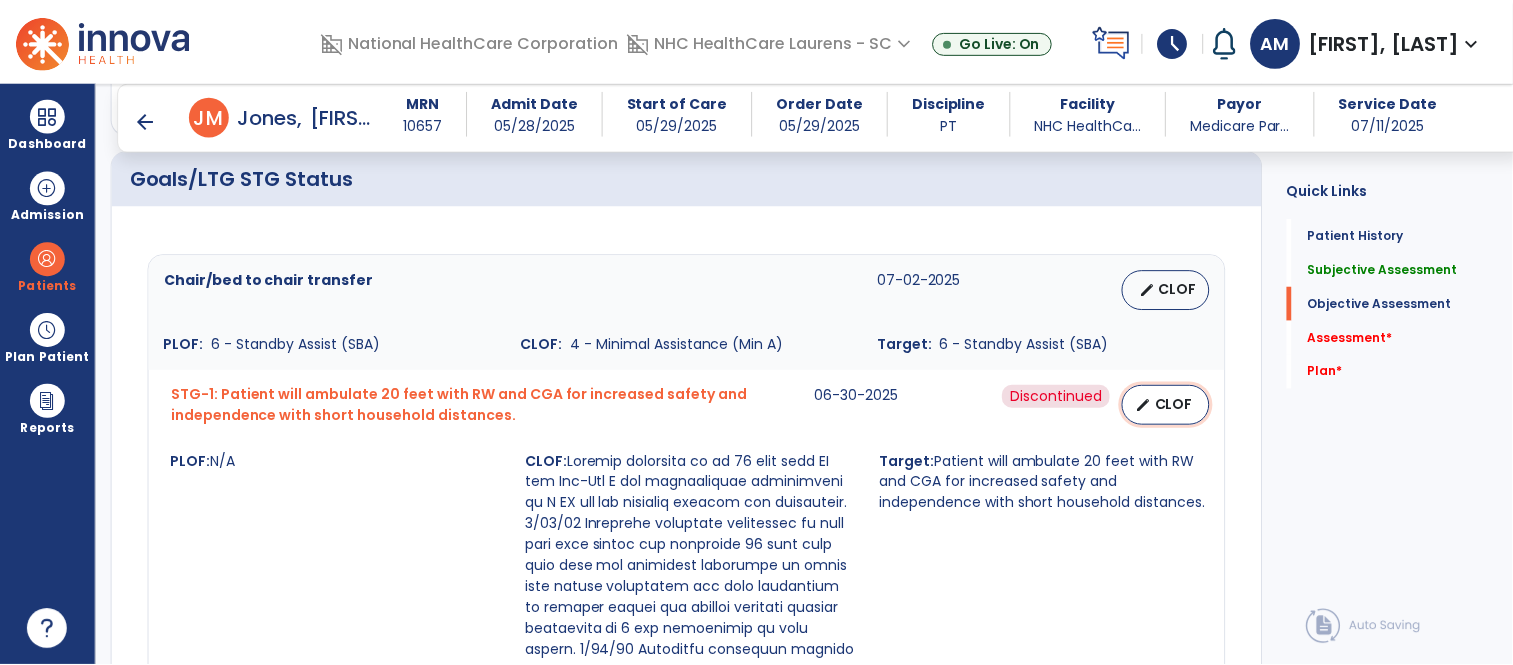 scroll, scrollTop: 836, scrollLeft: 0, axis: vertical 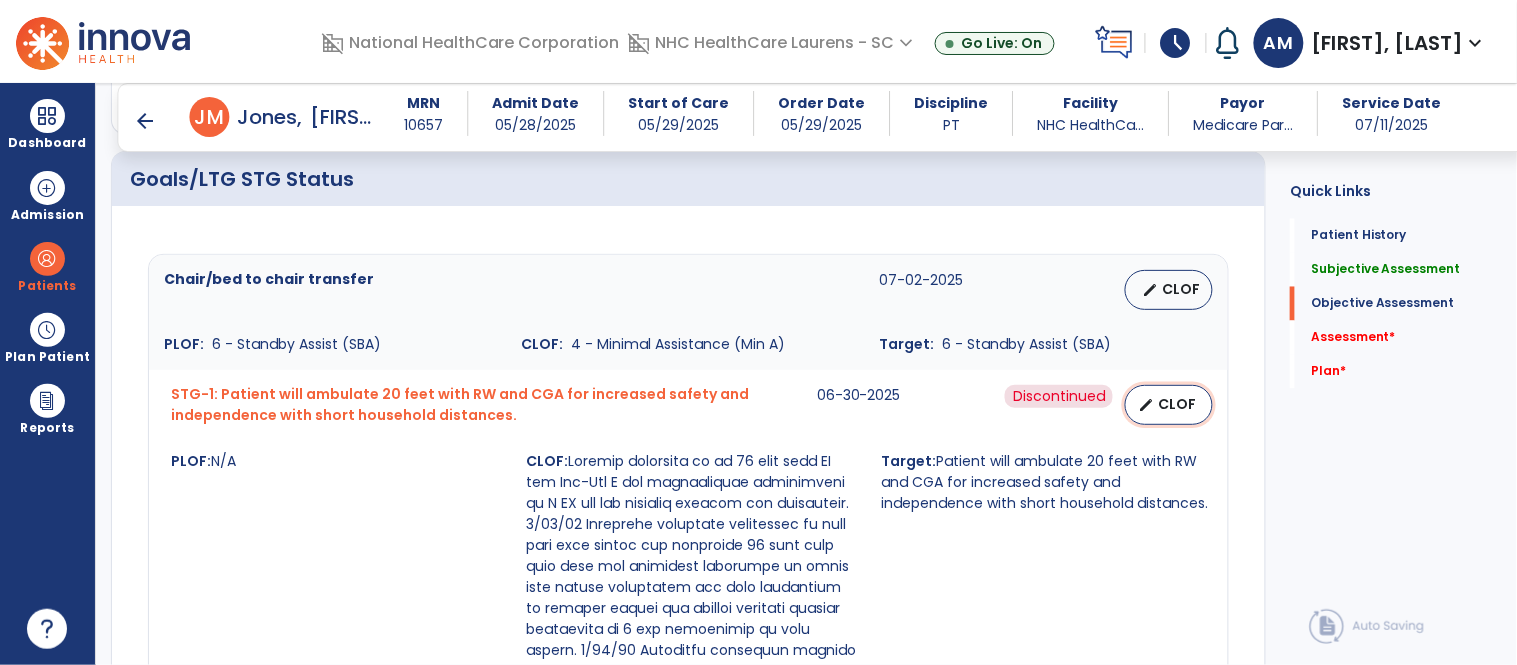 select on "**********" 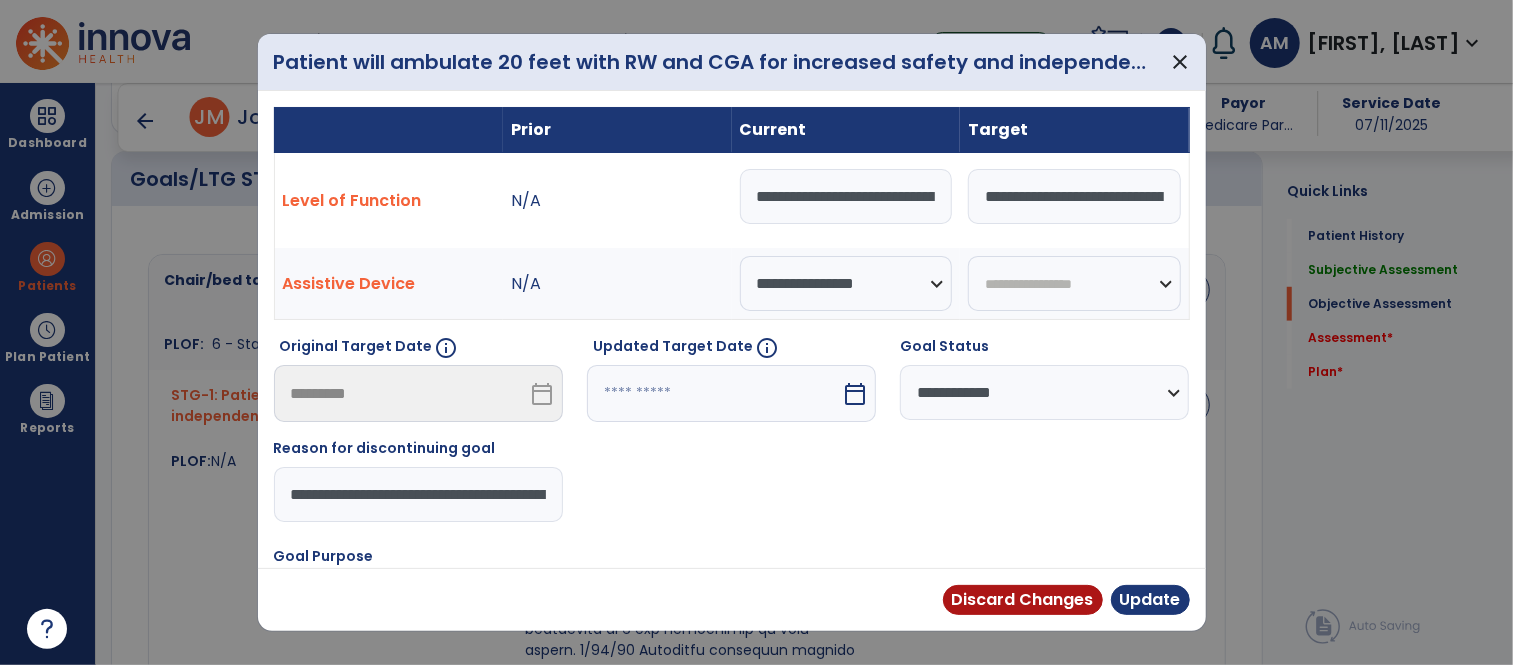 click on "**********" at bounding box center (1044, 392) 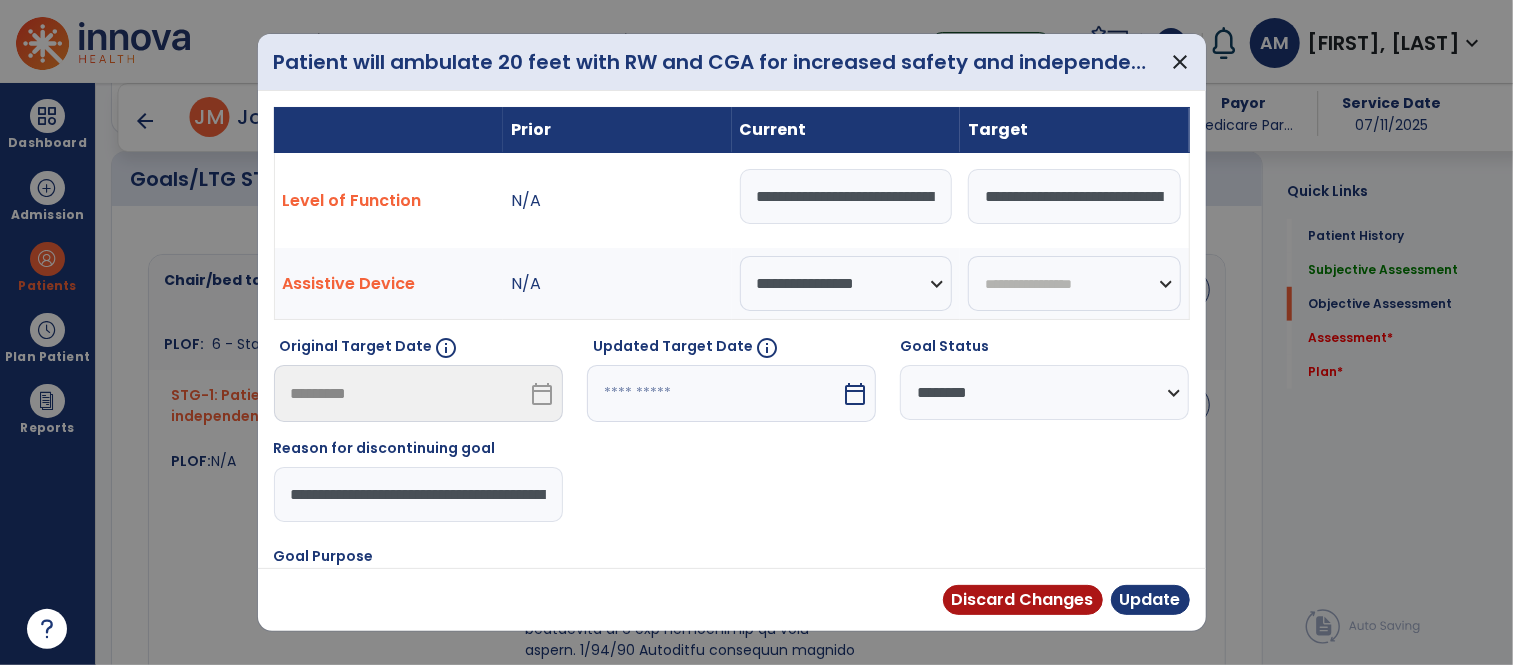click on "**********" at bounding box center [1044, 392] 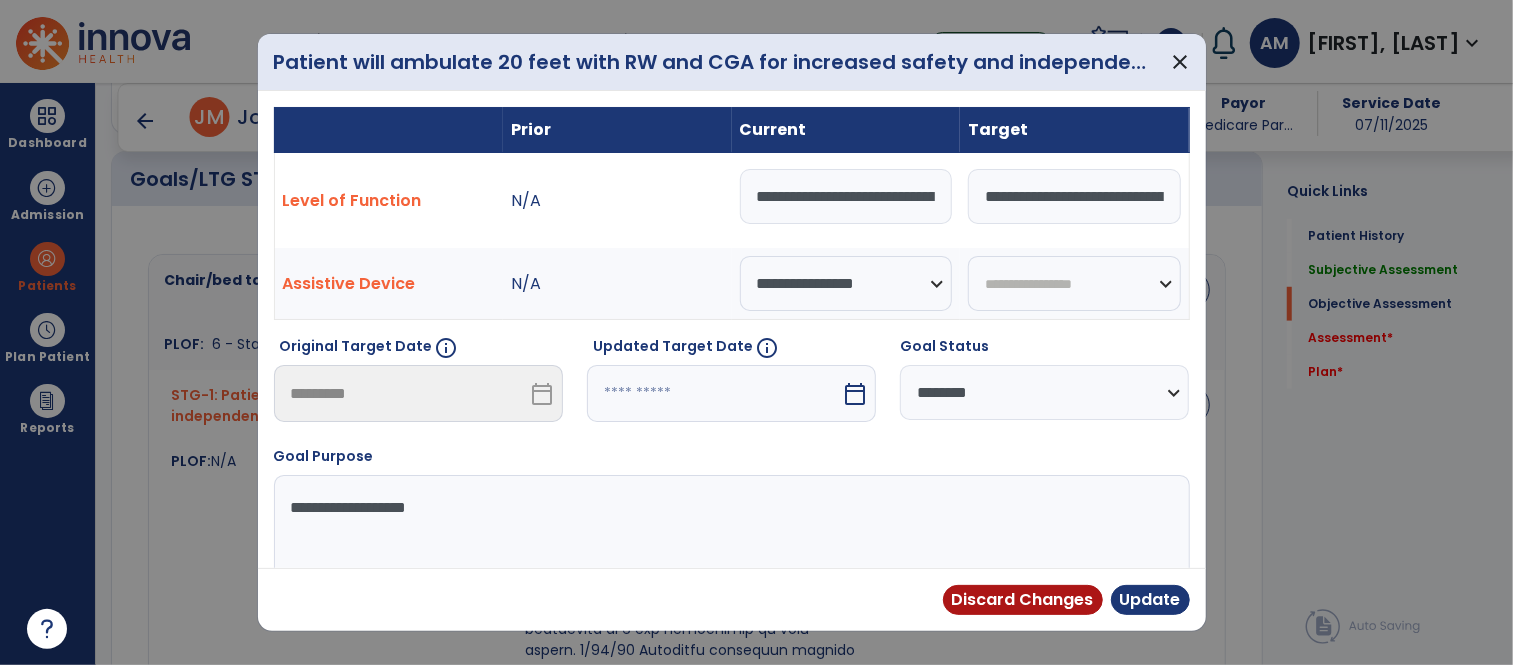 click at bounding box center (846, 196) 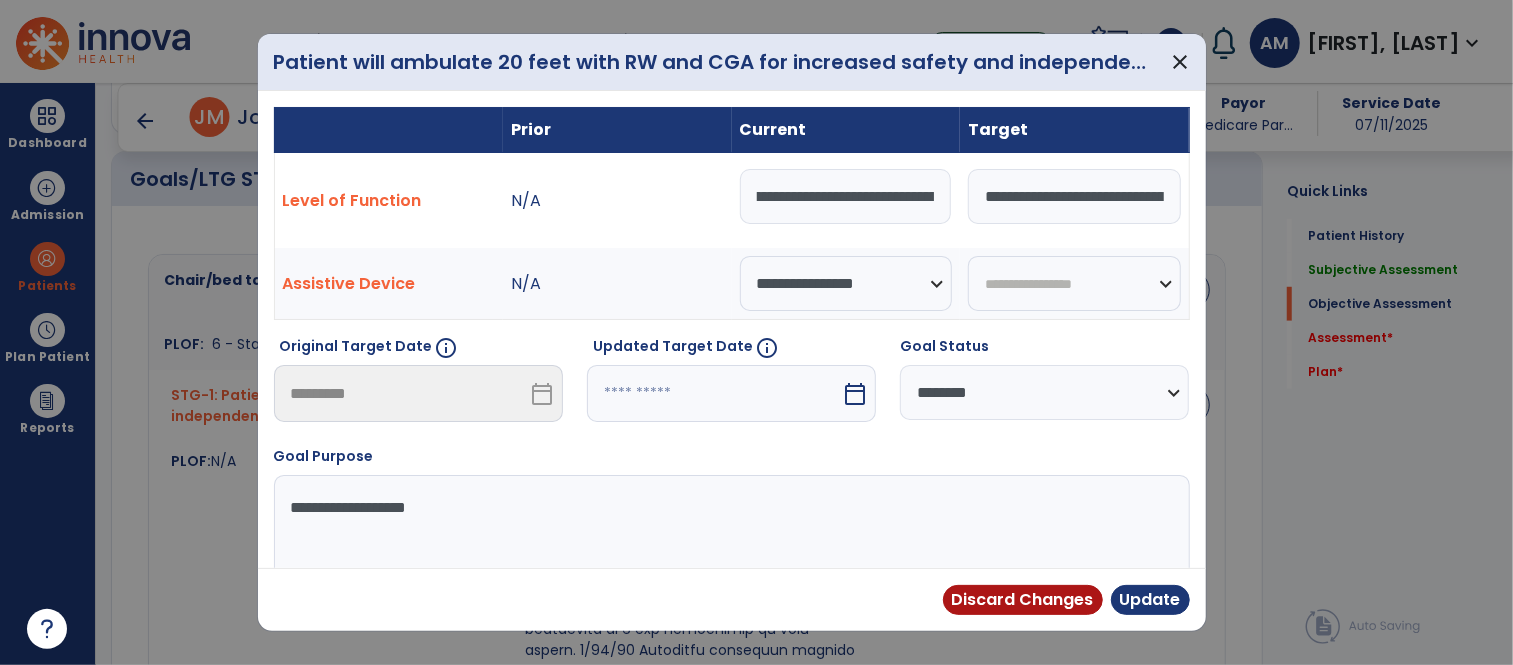 drag, startPoint x: 927, startPoint y: 202, endPoint x: 944, endPoint y: 202, distance: 17 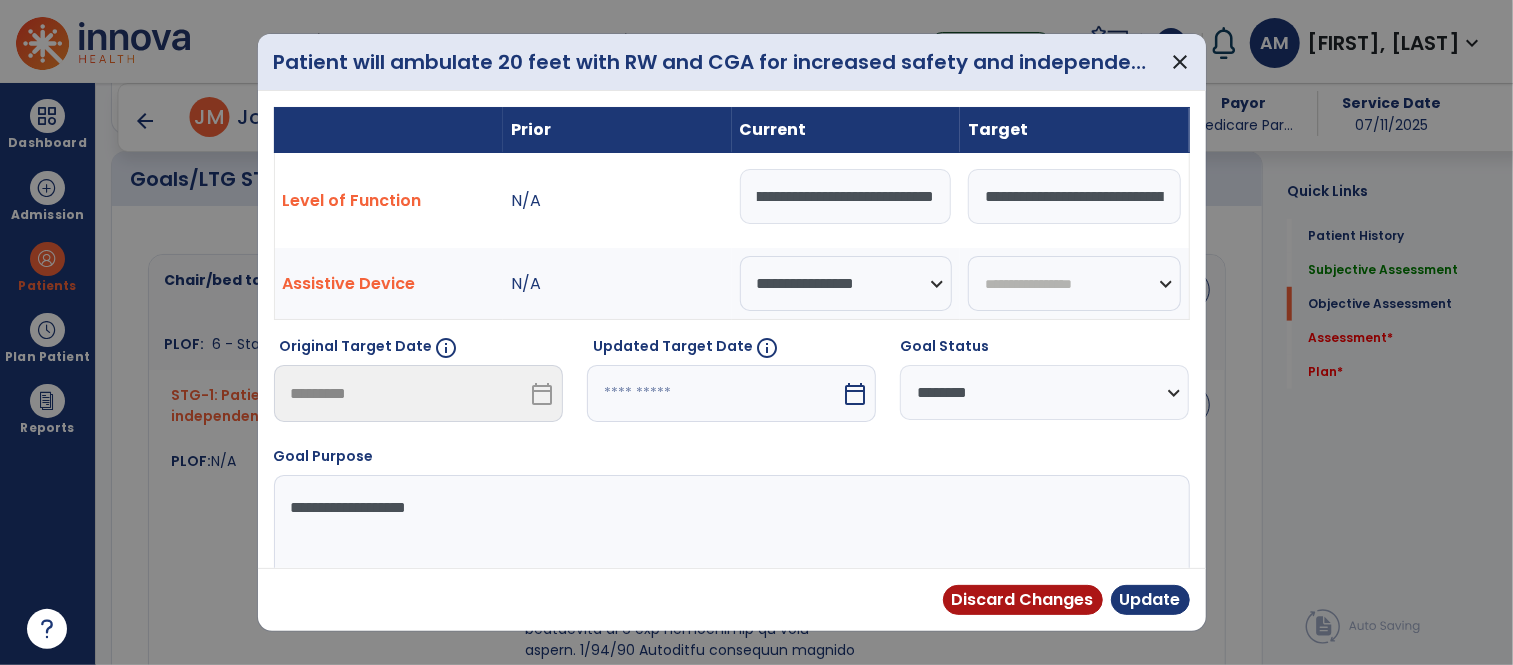 scroll, scrollTop: 0, scrollLeft: 546, axis: horizontal 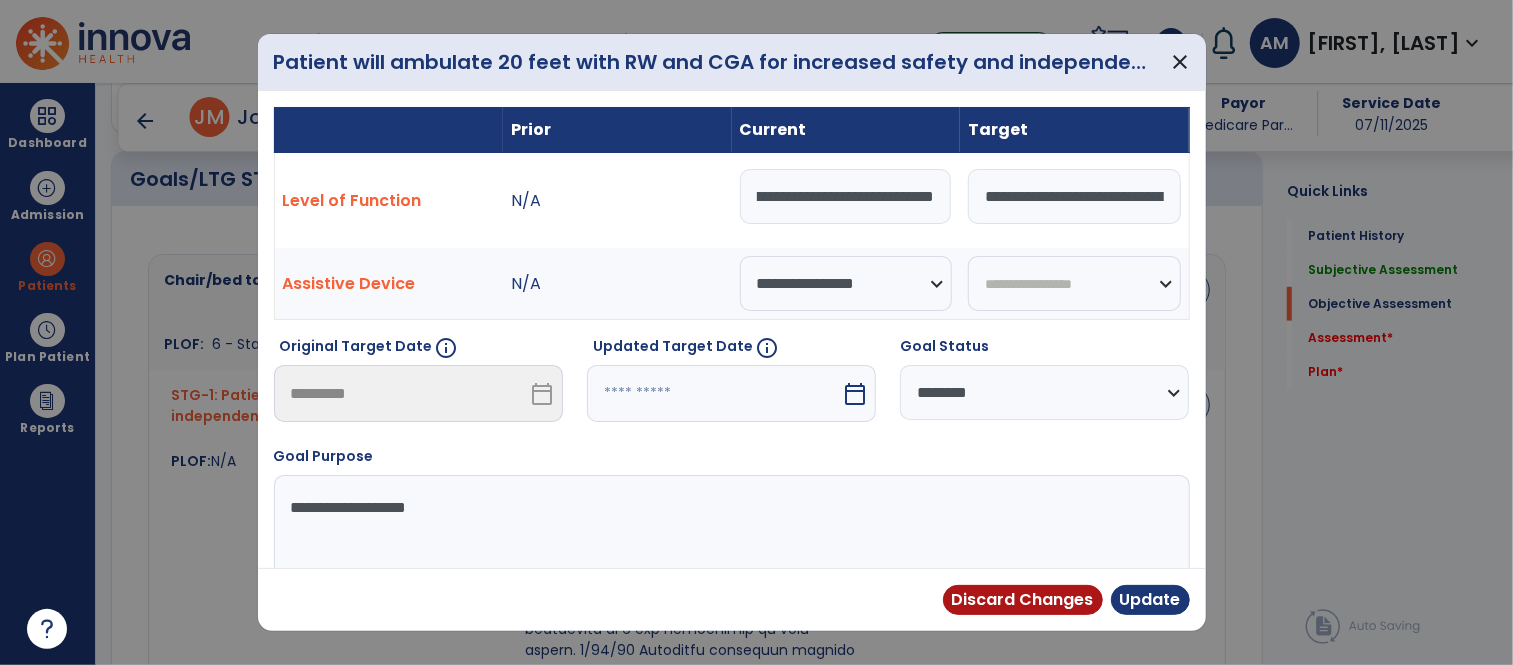 click on "**********" at bounding box center (846, 196) 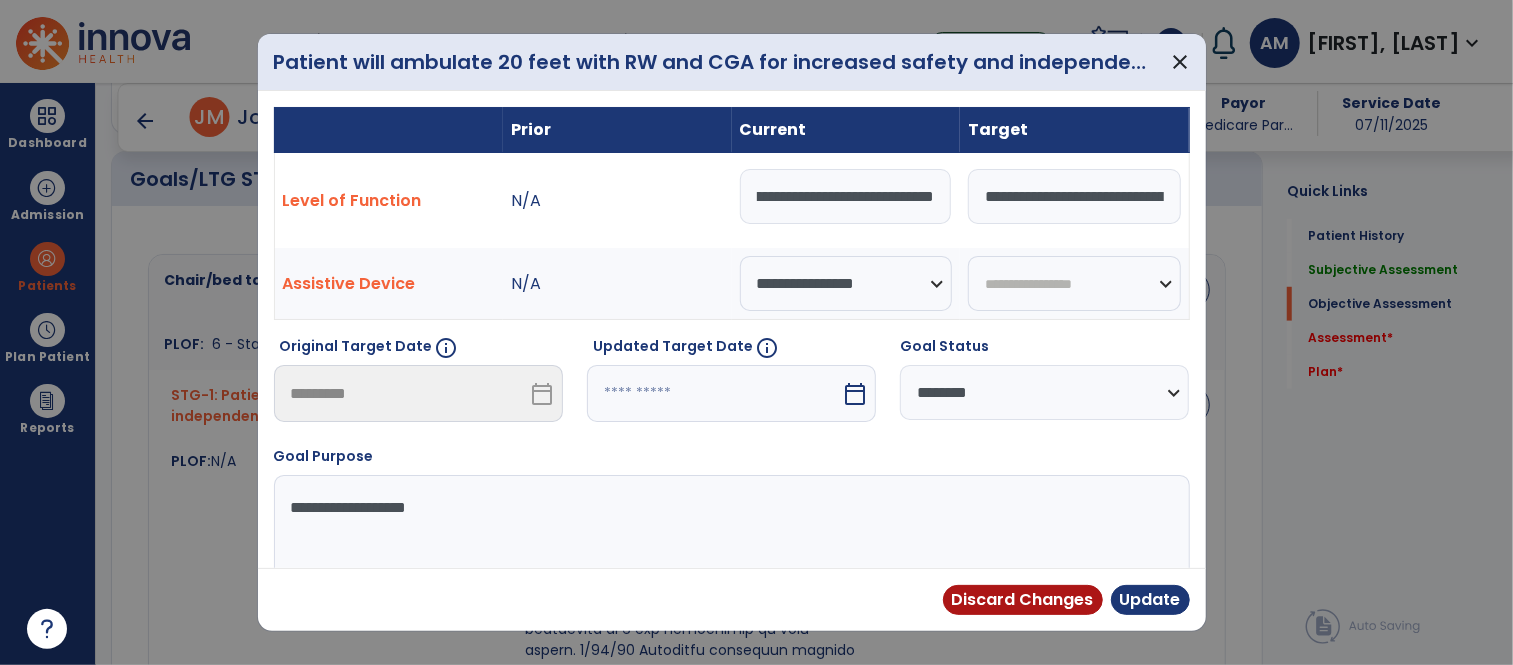 drag, startPoint x: 933, startPoint y: 194, endPoint x: 844, endPoint y: 203, distance: 89.453896 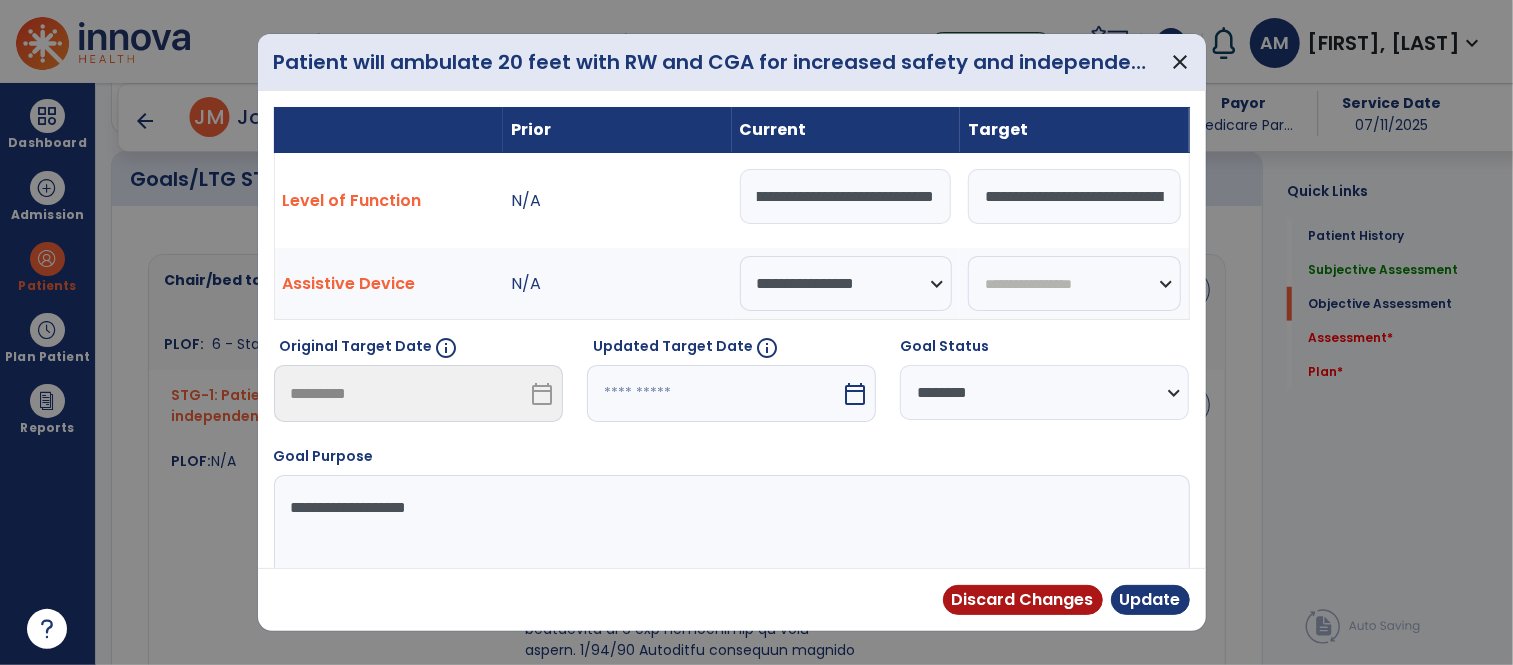 click on "**********" at bounding box center (846, 196) 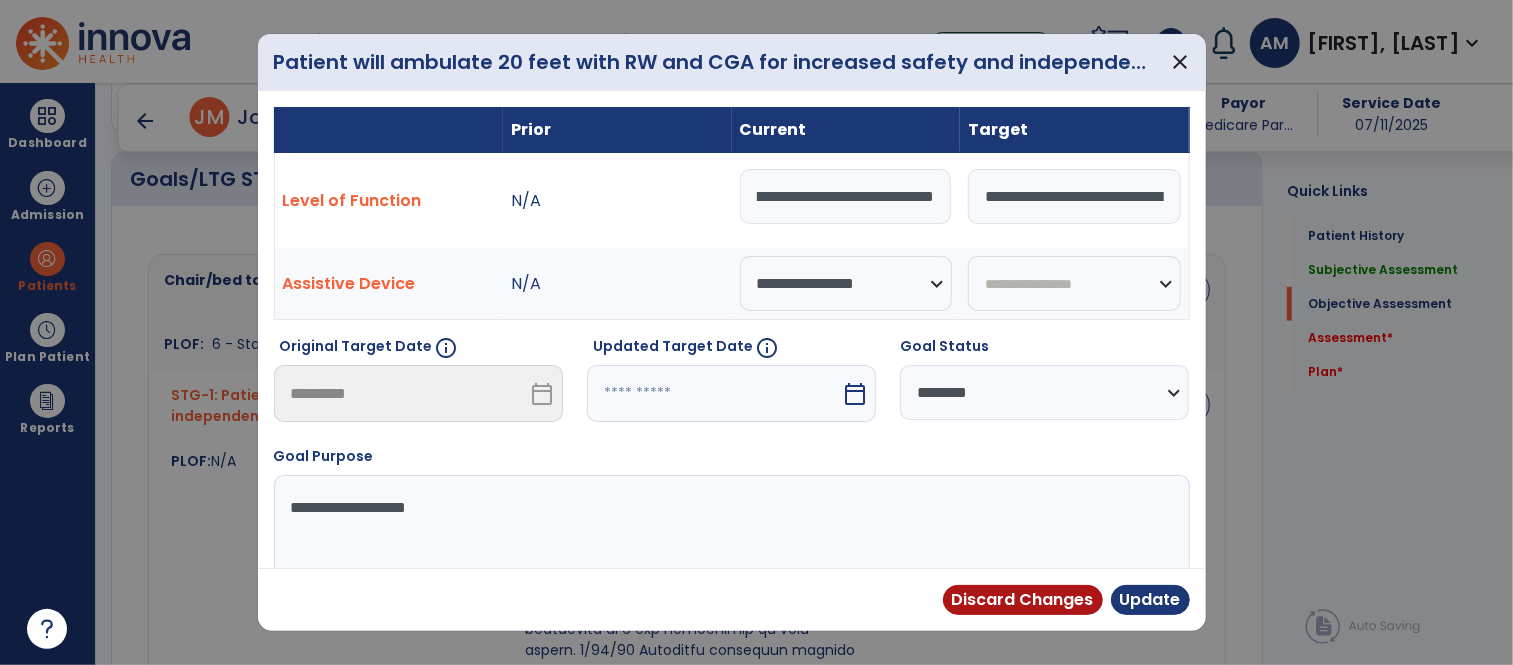 scroll, scrollTop: 0, scrollLeft: 606, axis: horizontal 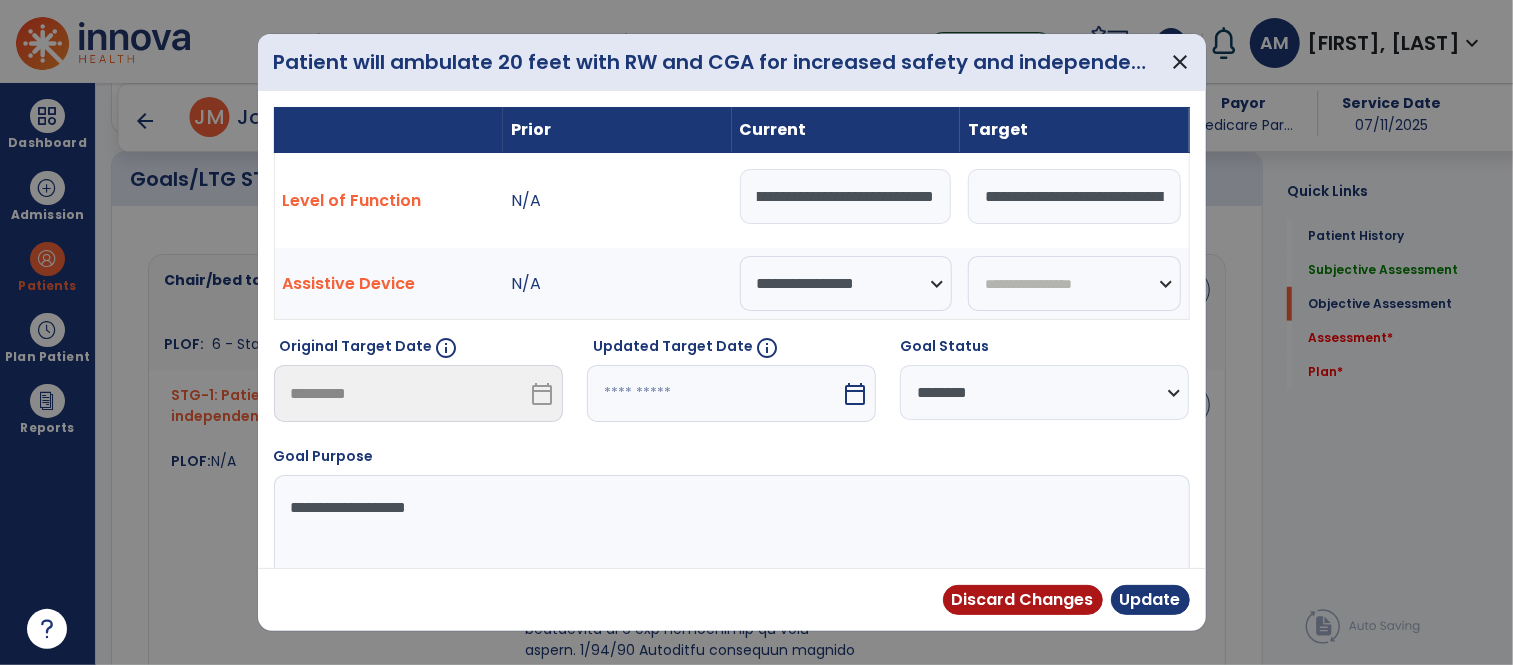 click on "**********" at bounding box center [846, 196] 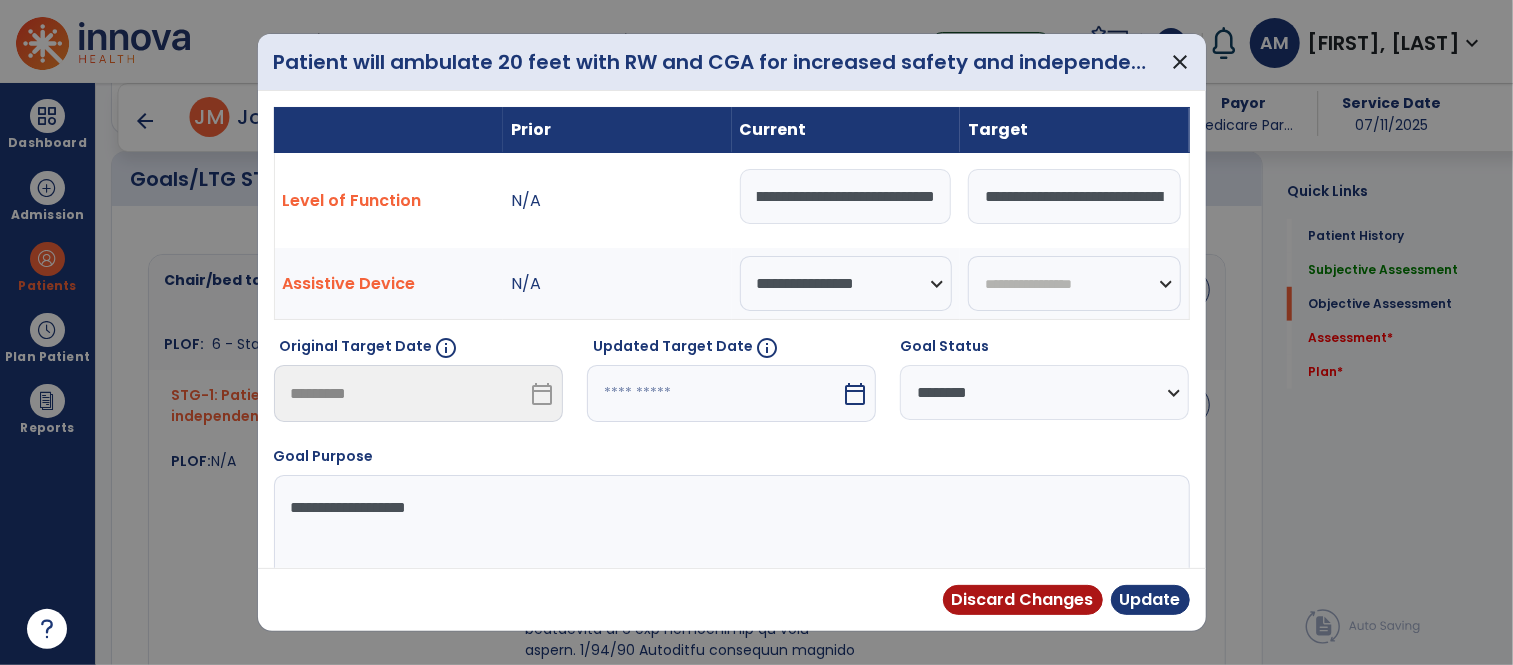 scroll, scrollTop: 0, scrollLeft: 350, axis: horizontal 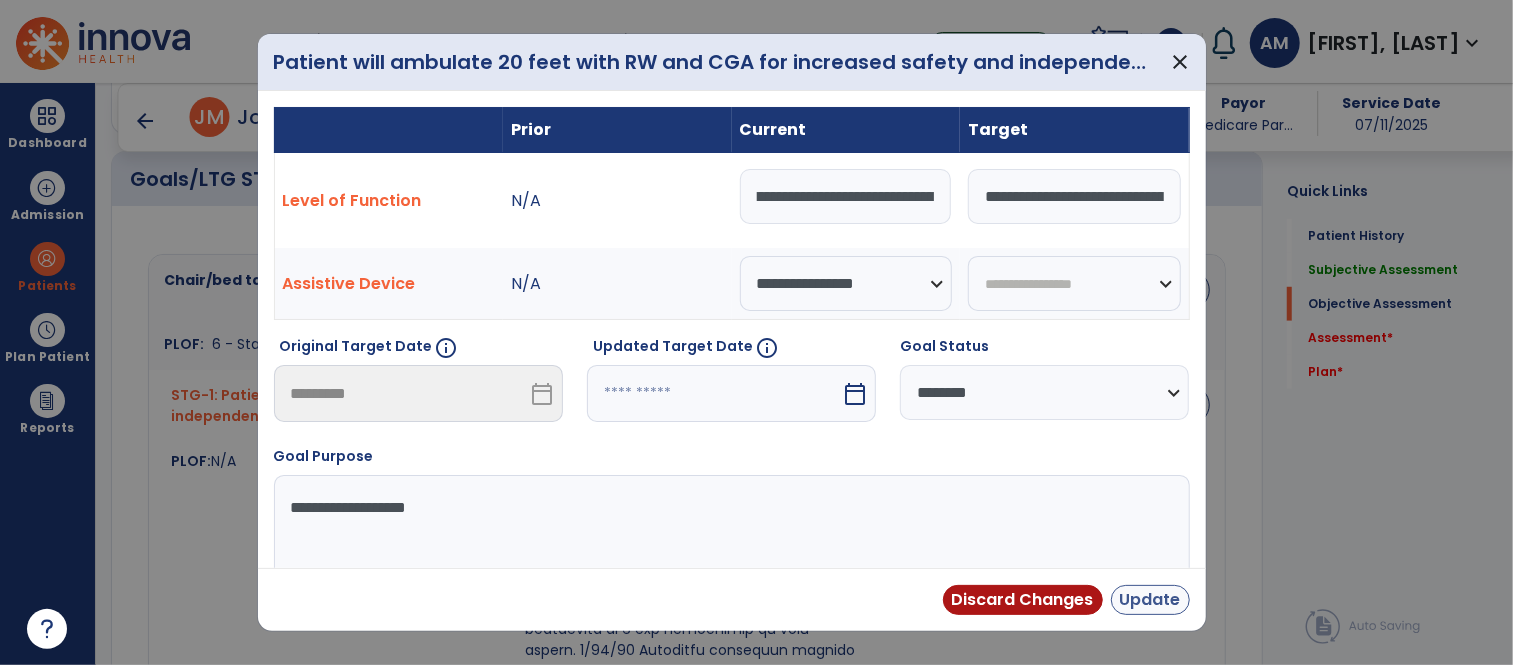 type on "**********" 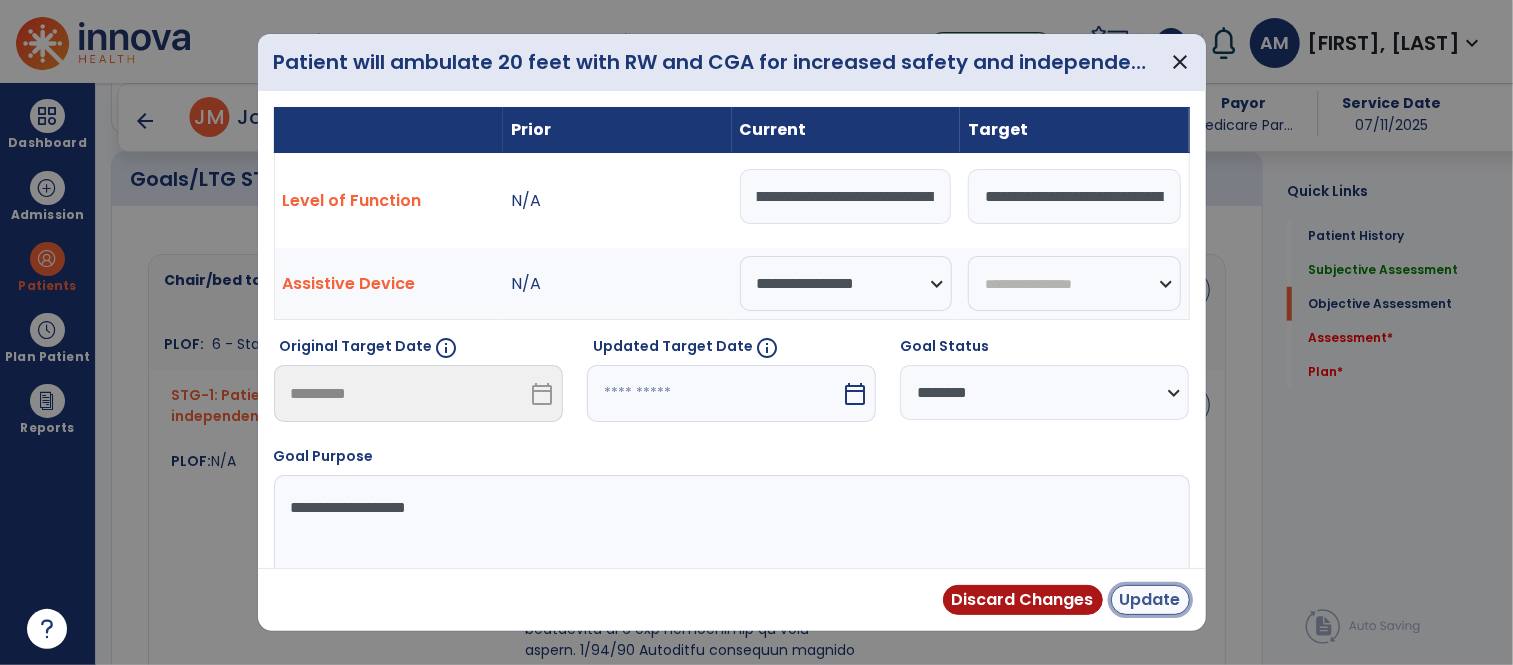 click on "Update" at bounding box center (1150, 600) 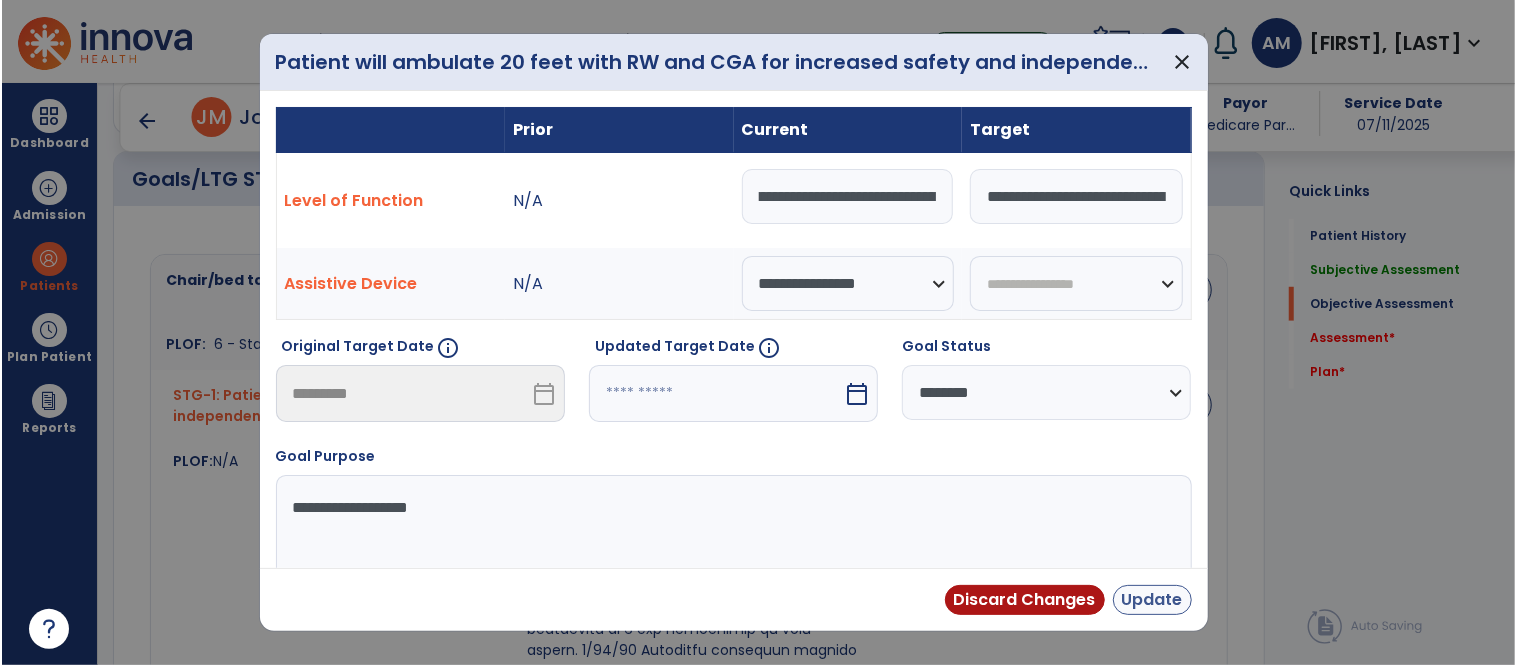 scroll, scrollTop: 0, scrollLeft: 0, axis: both 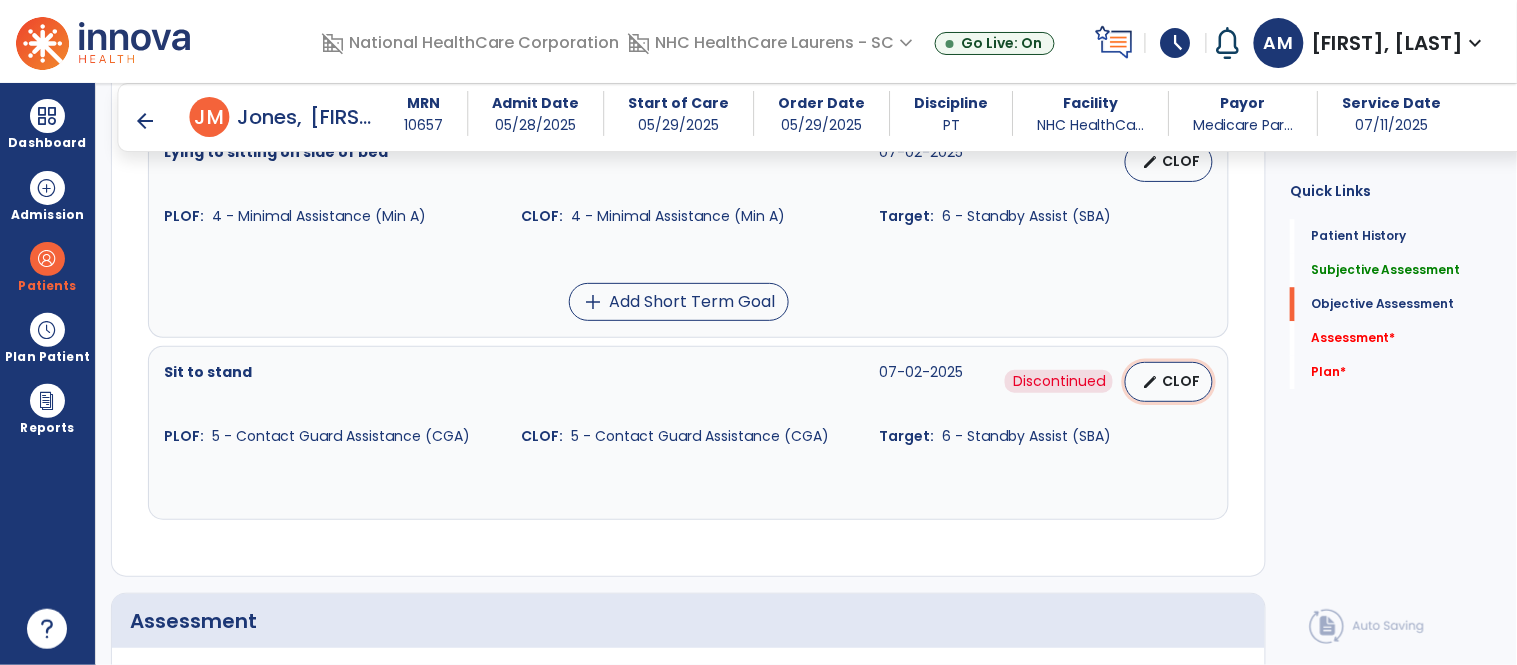 click on "CLOF" at bounding box center (1181, 381) 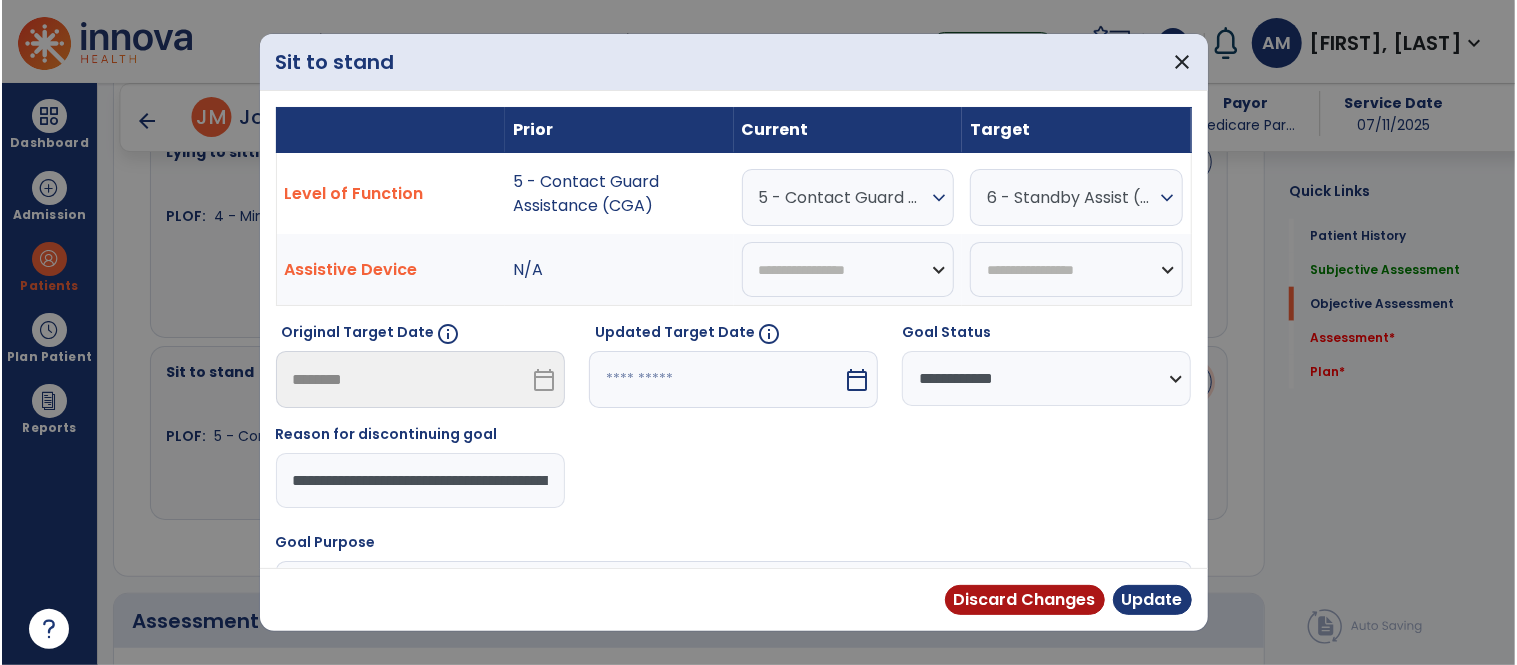 scroll, scrollTop: 1318, scrollLeft: 0, axis: vertical 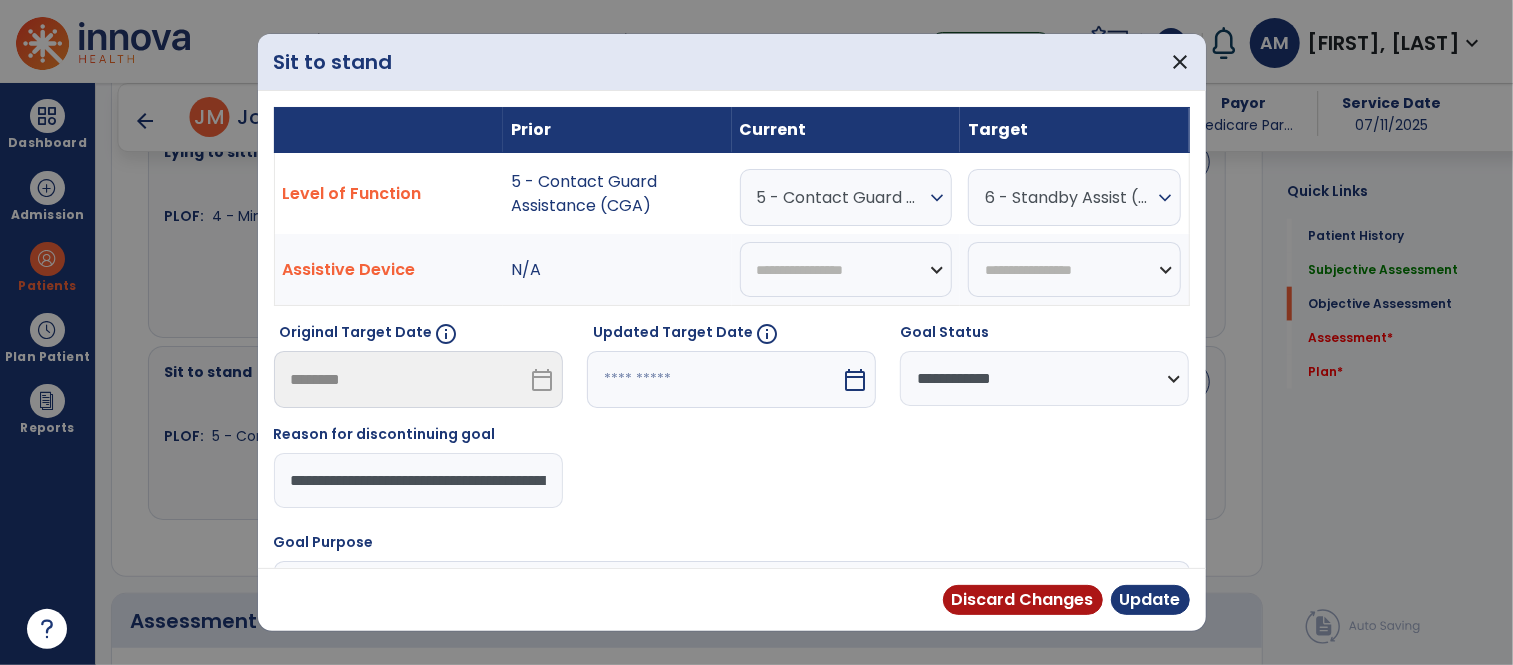 click on "**********" at bounding box center (1044, 378) 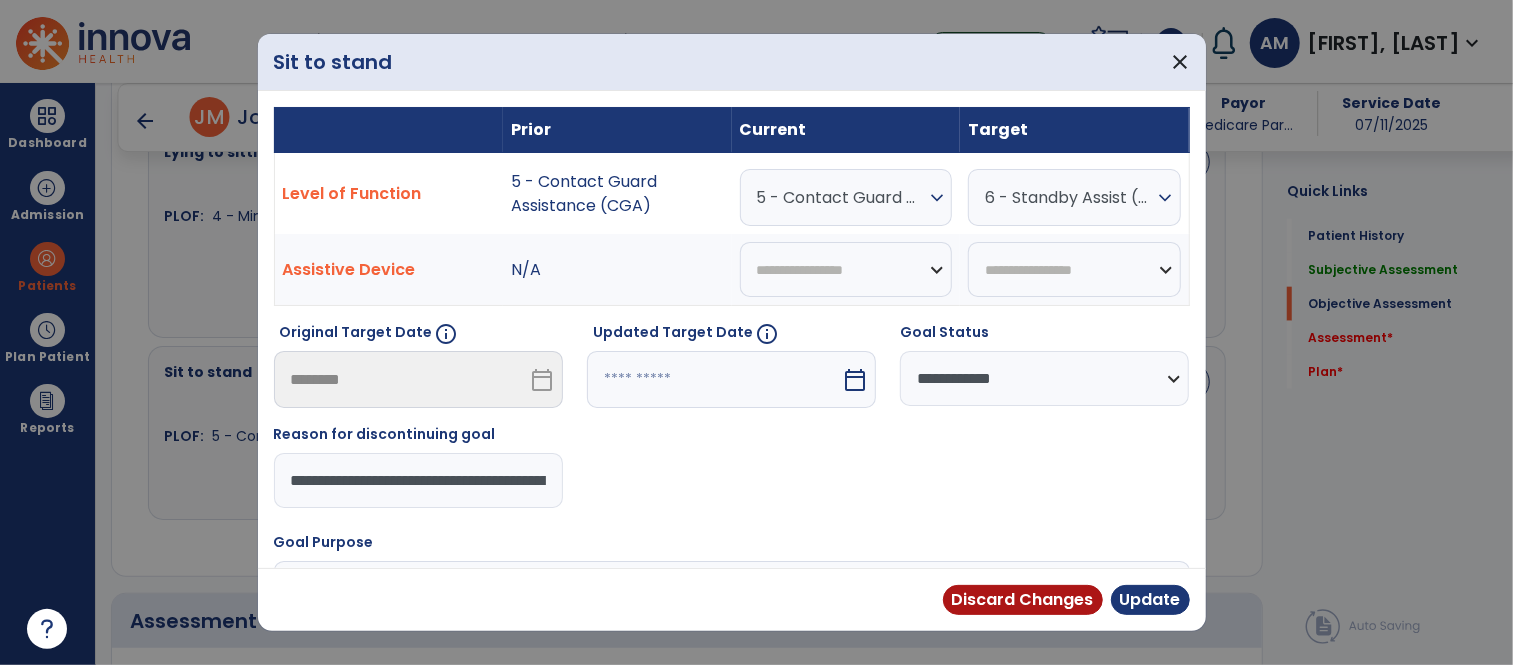 select on "********" 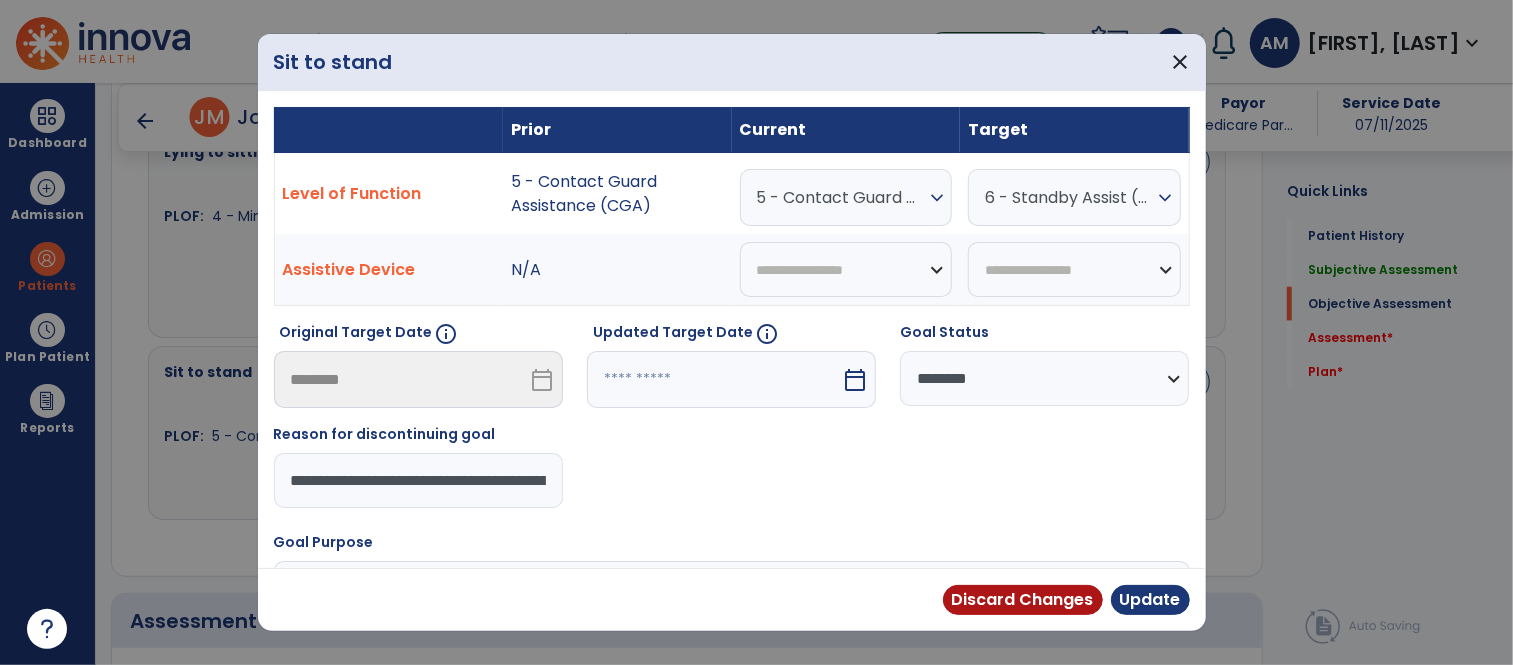 click on "**********" at bounding box center [1044, 378] 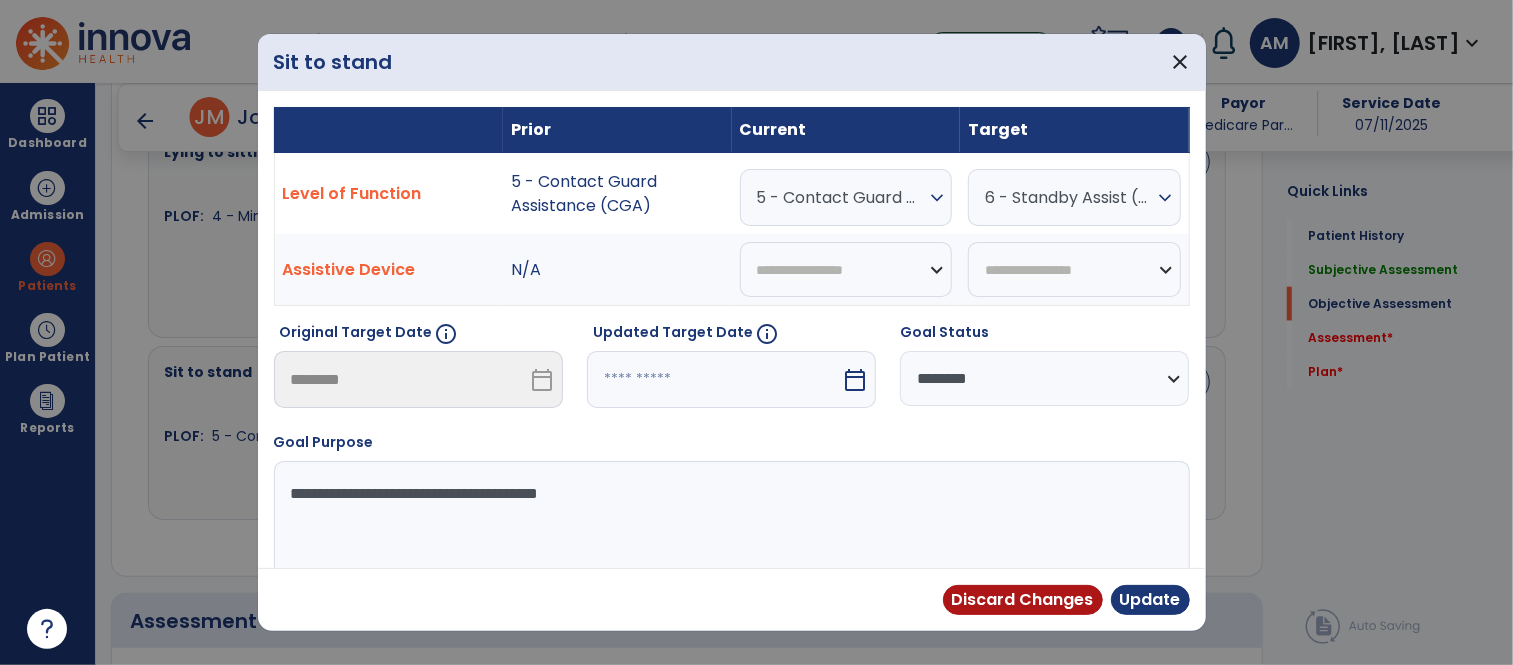 click on "5 - Contact Guard Assistance (CGA)" at bounding box center [841, 197] 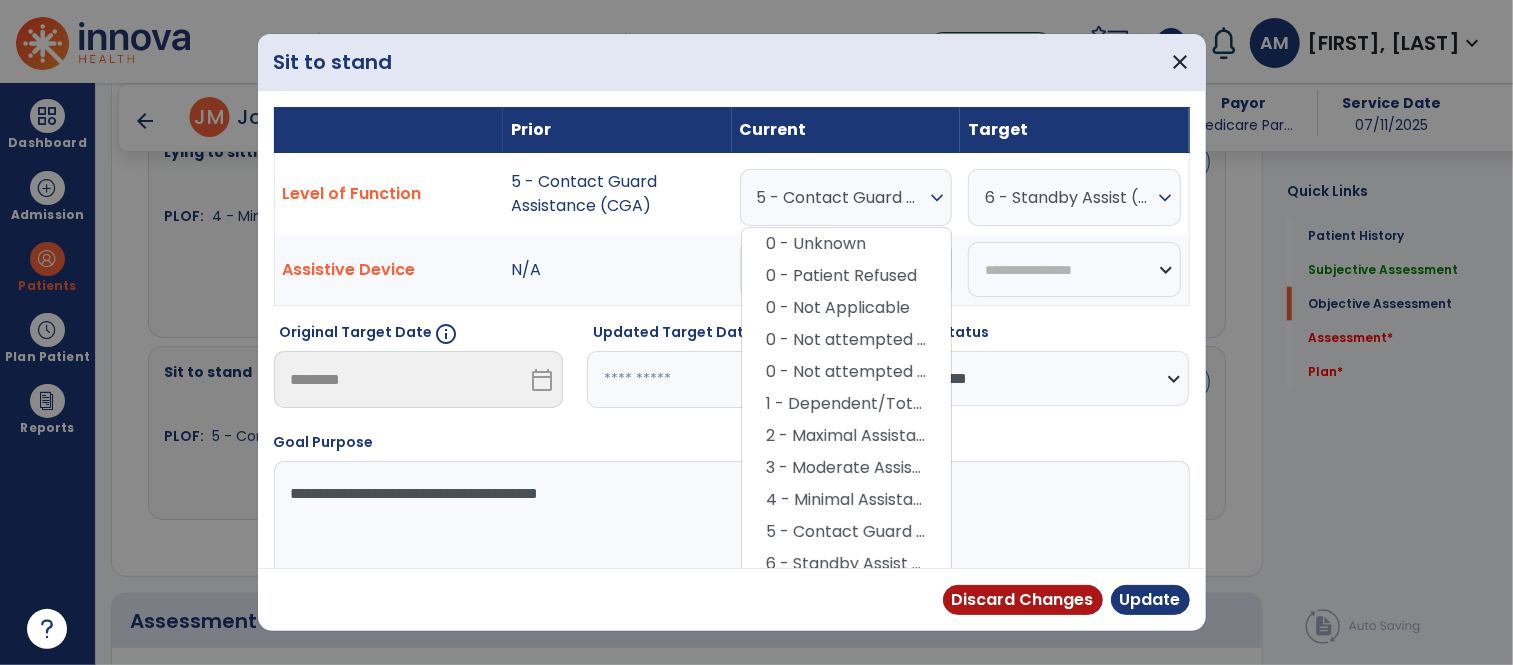 click on "3 - Moderate Assistance (Mod A)" at bounding box center (846, 468) 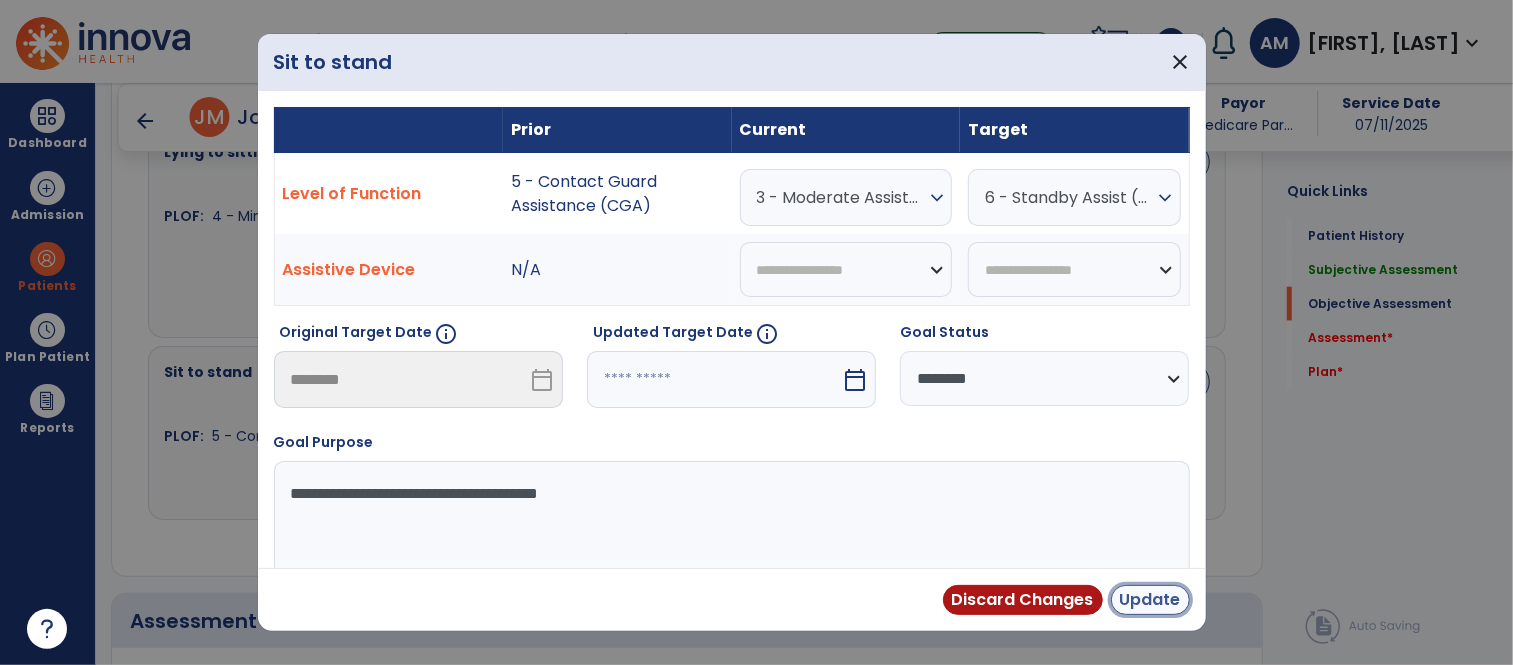 click on "Update" at bounding box center (1150, 600) 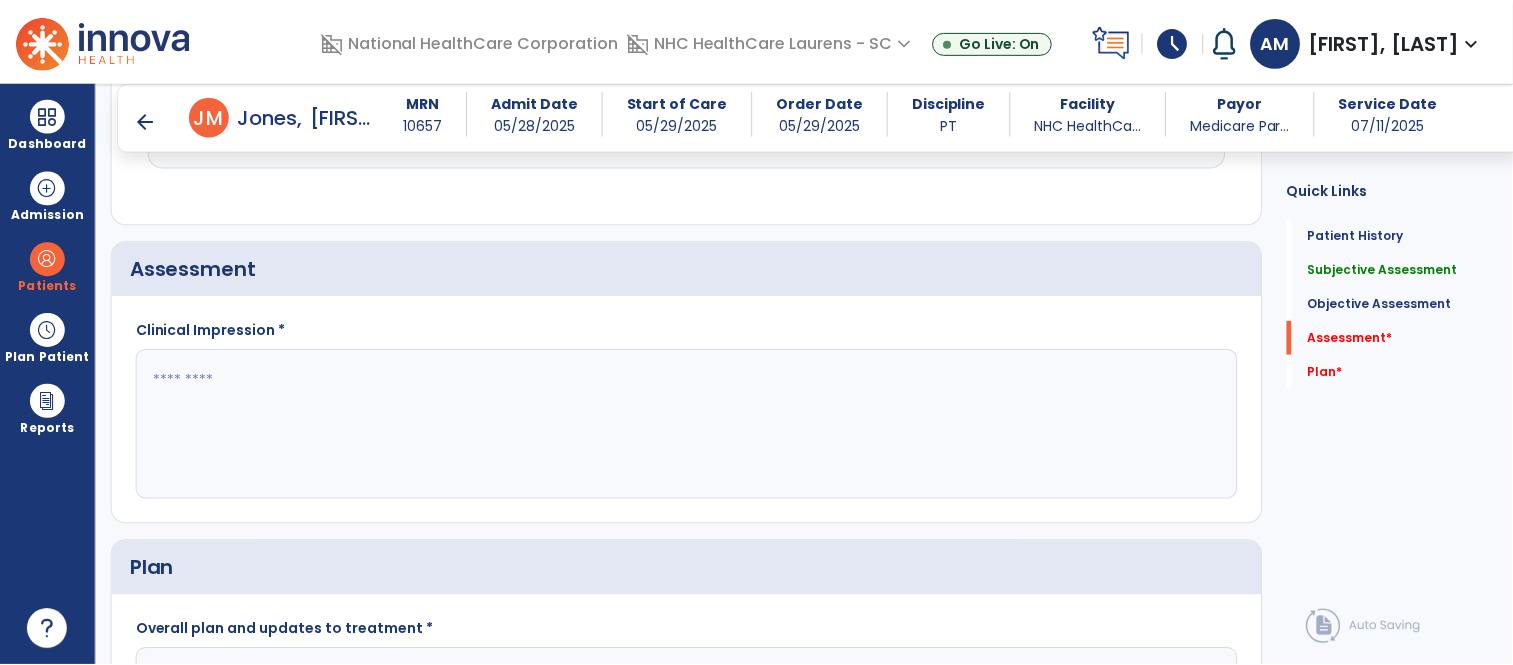 scroll, scrollTop: 1710, scrollLeft: 0, axis: vertical 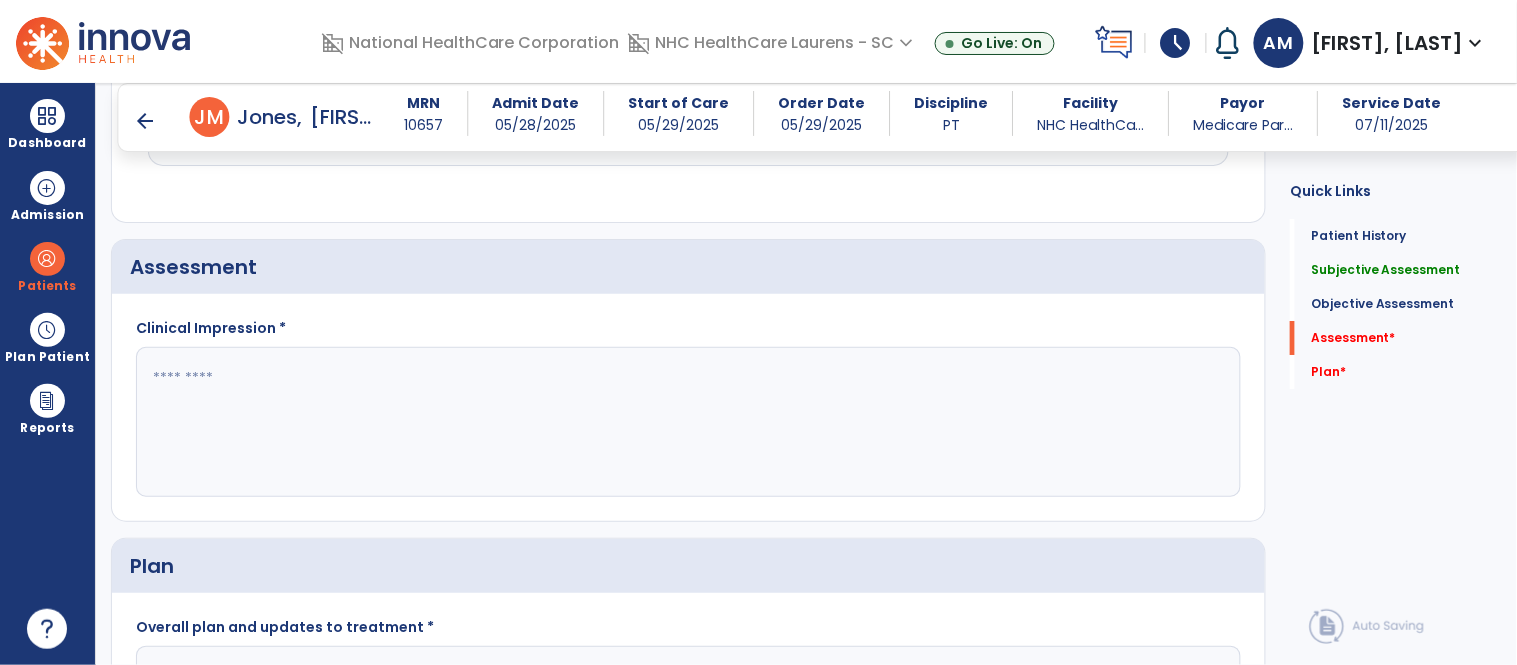 click 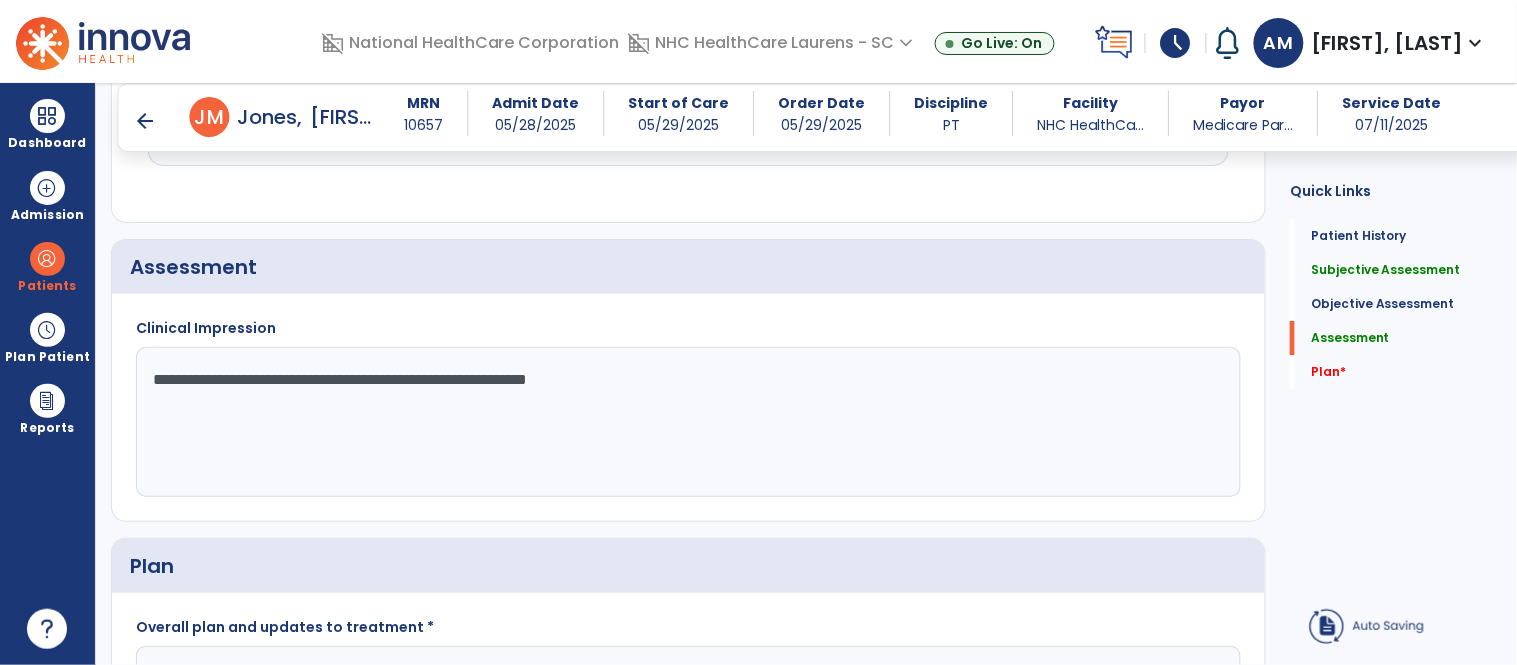 click on "**********" 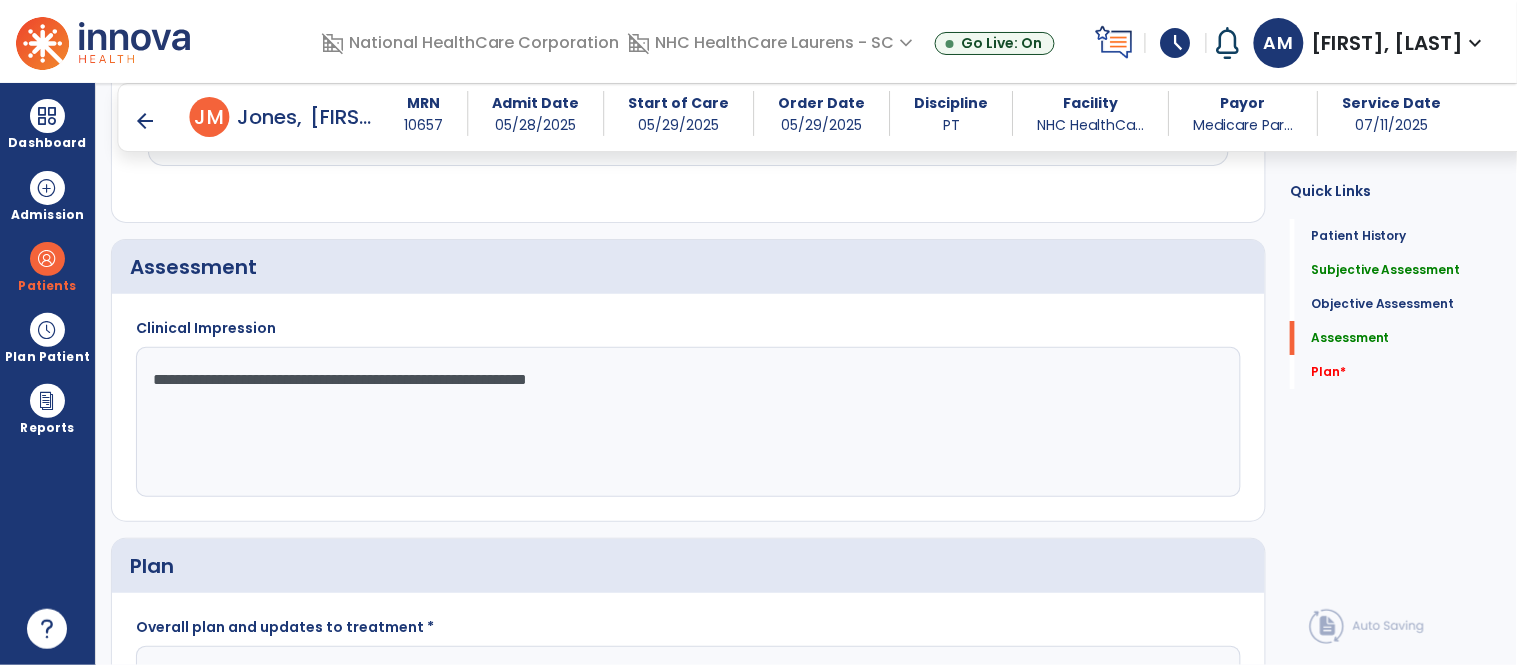 click on "**********" 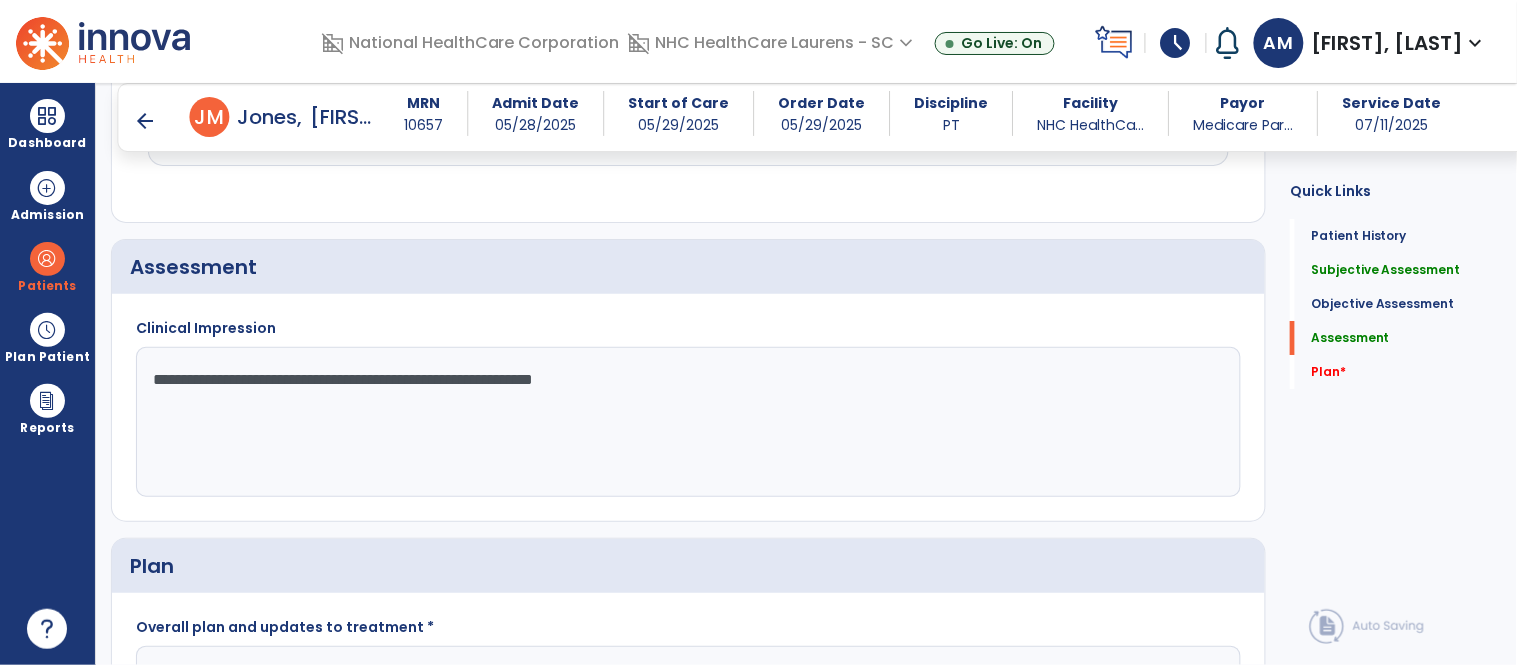 click on "**********" 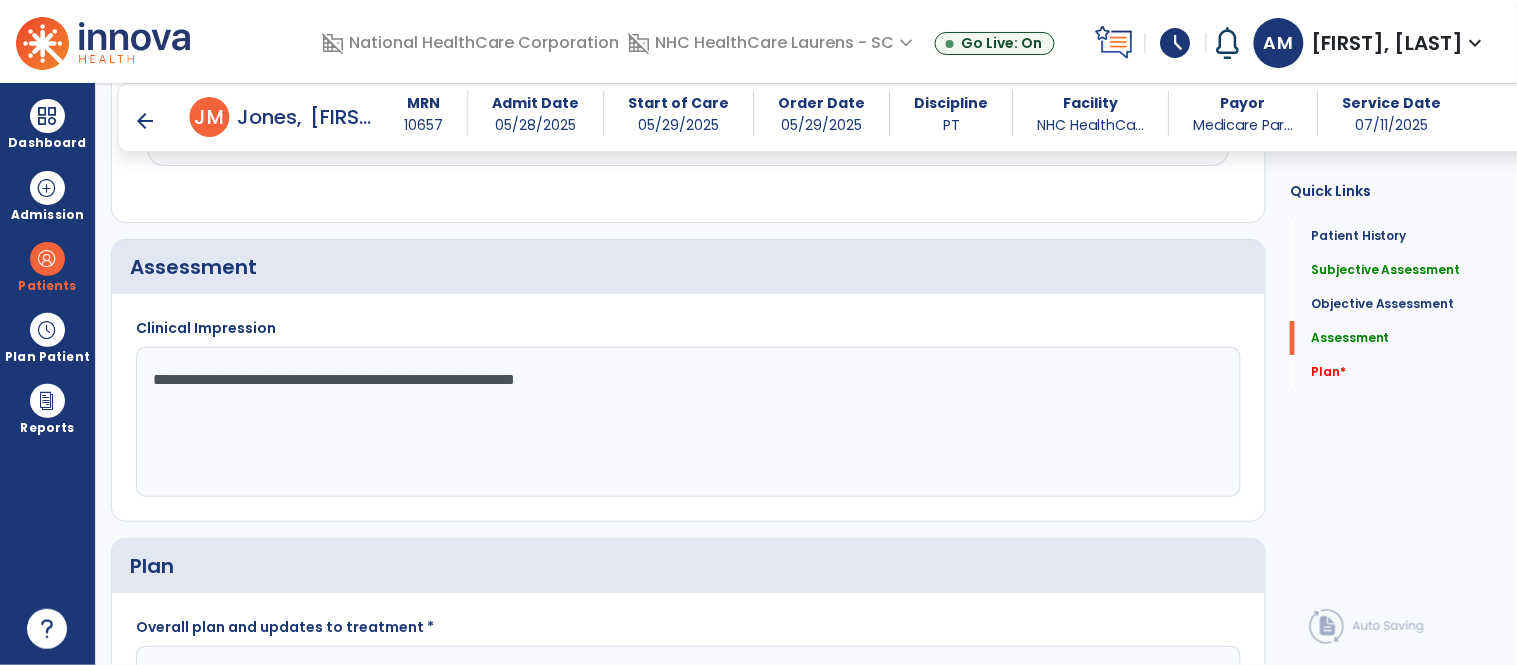 click on "**********" 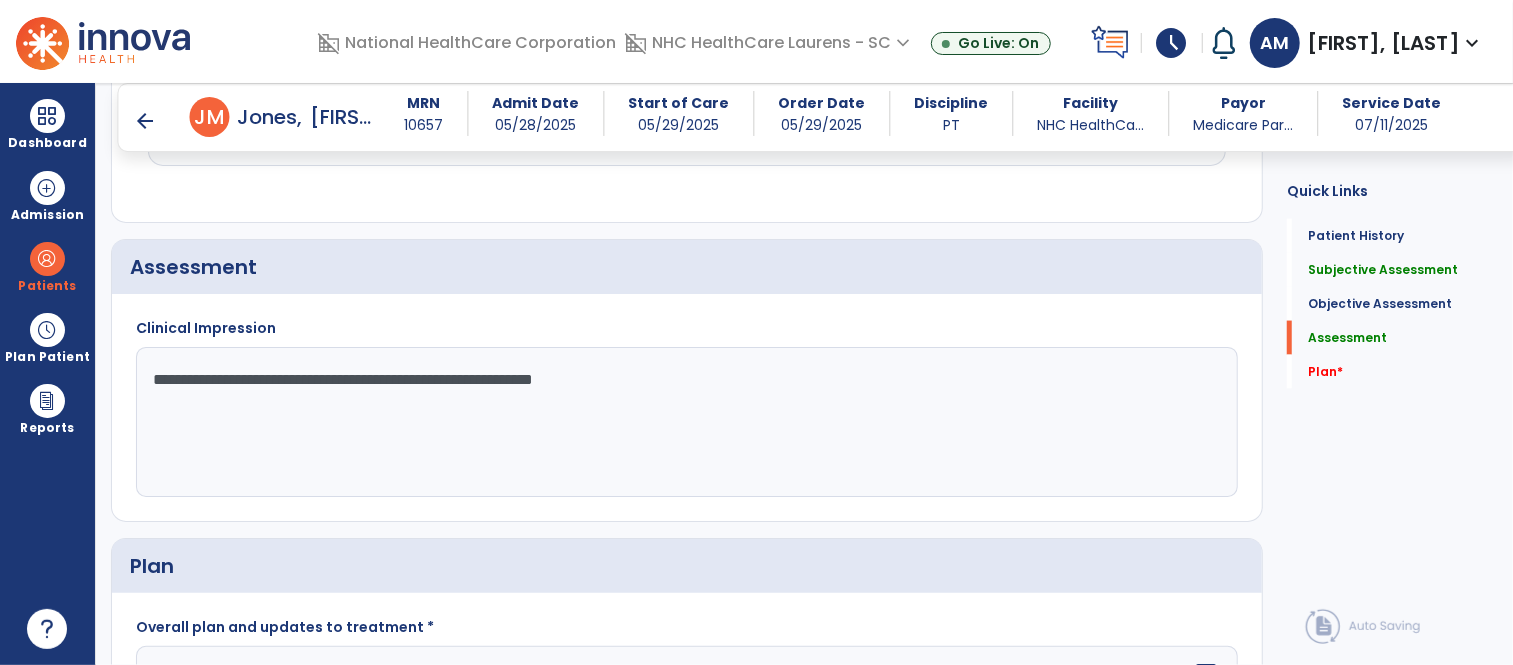 scroll, scrollTop: 1710, scrollLeft: 0, axis: vertical 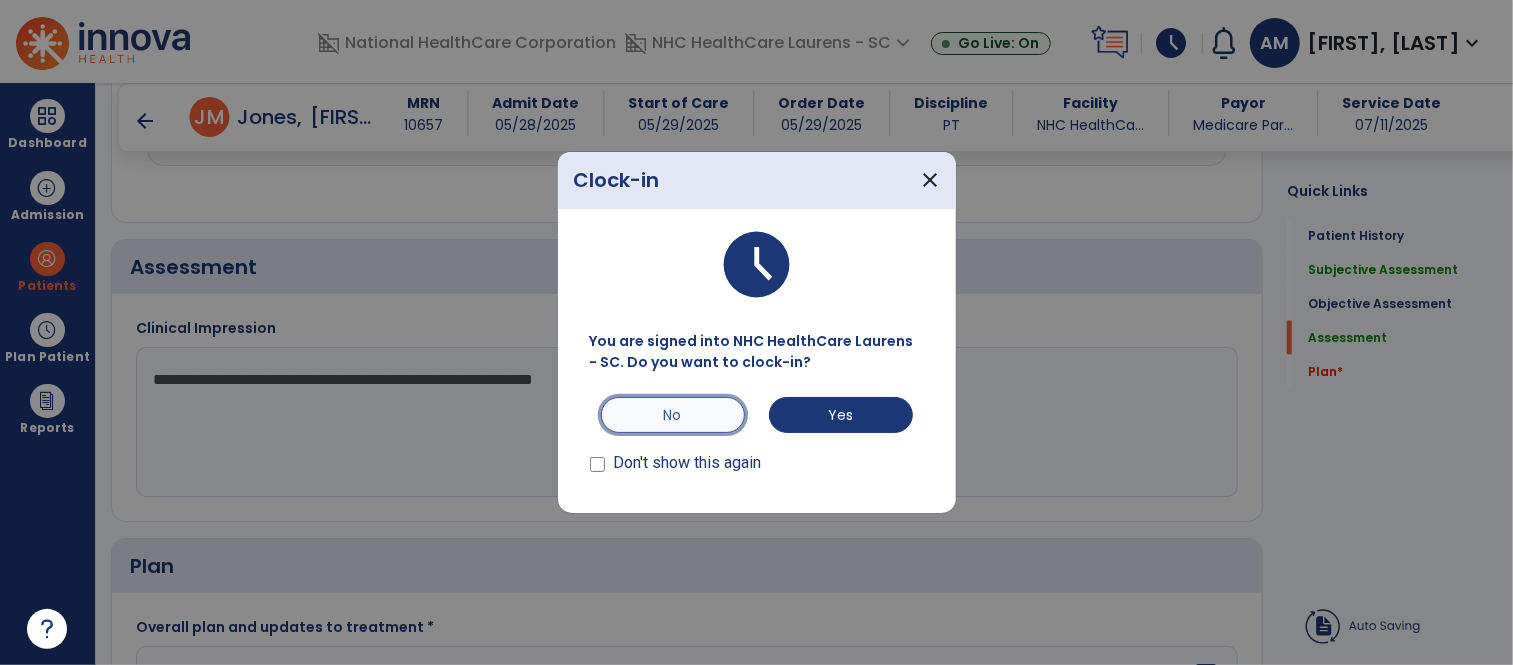 click on "No" at bounding box center [673, 415] 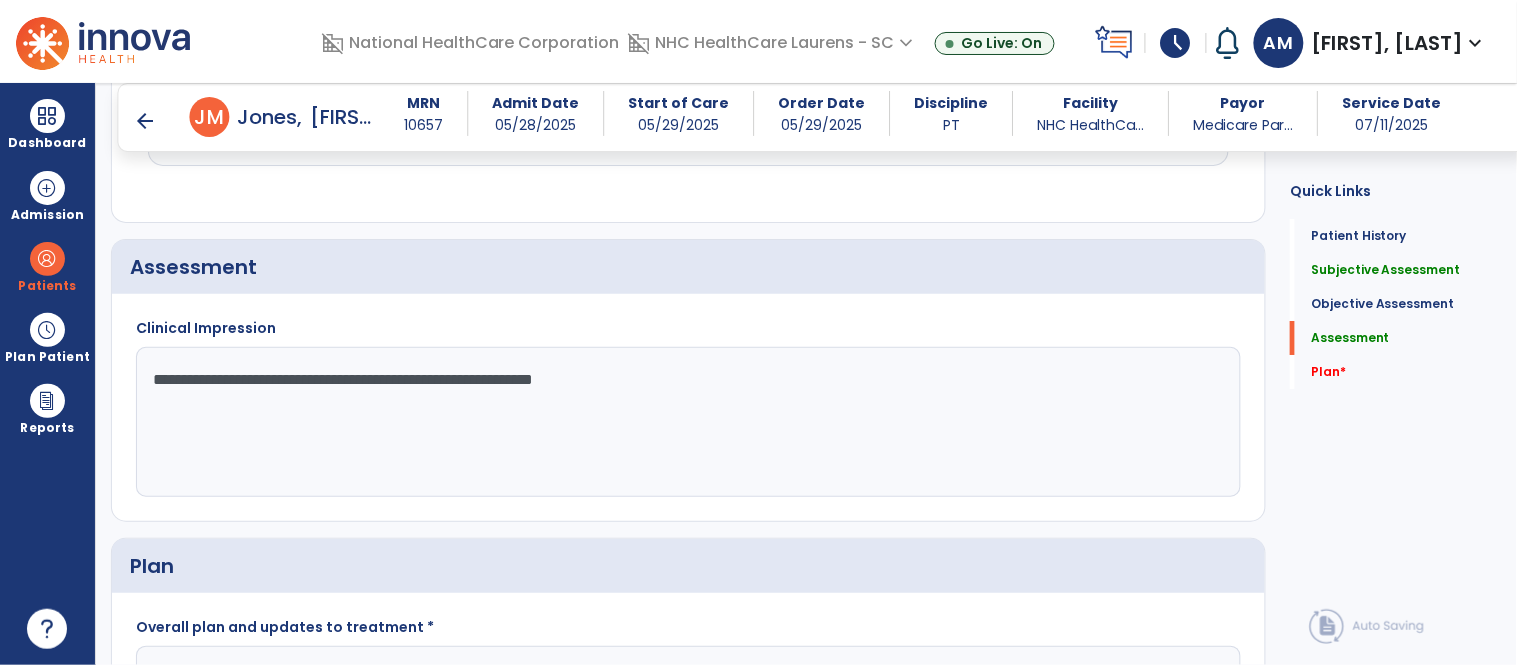 click on "**********" 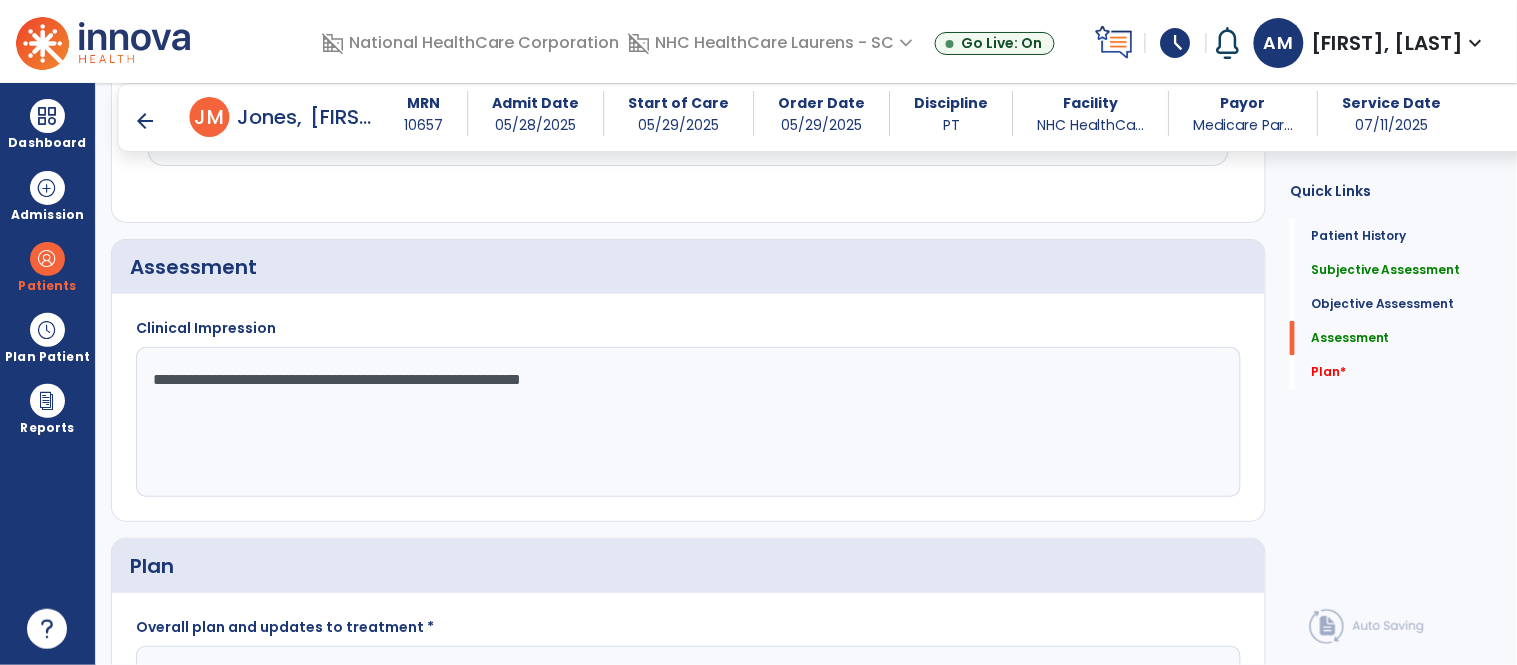 click on "**********" 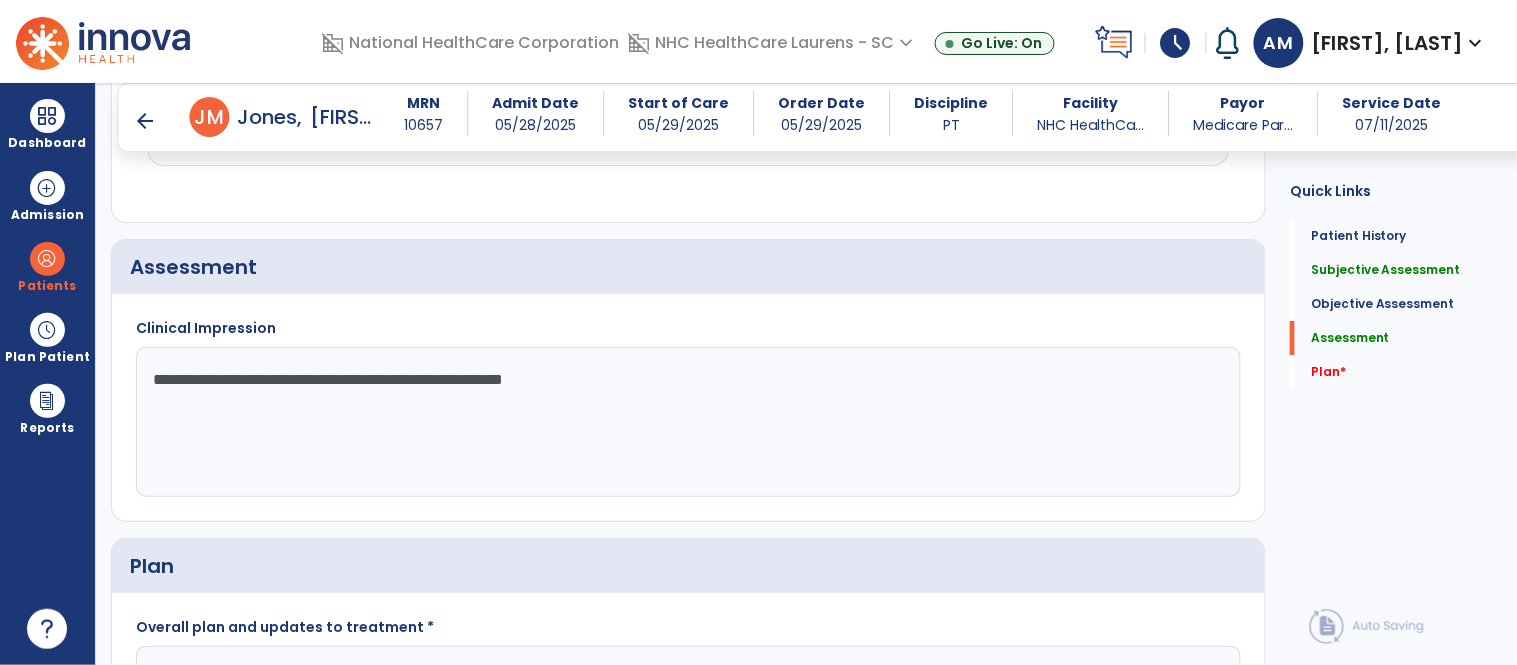 click on "**********" 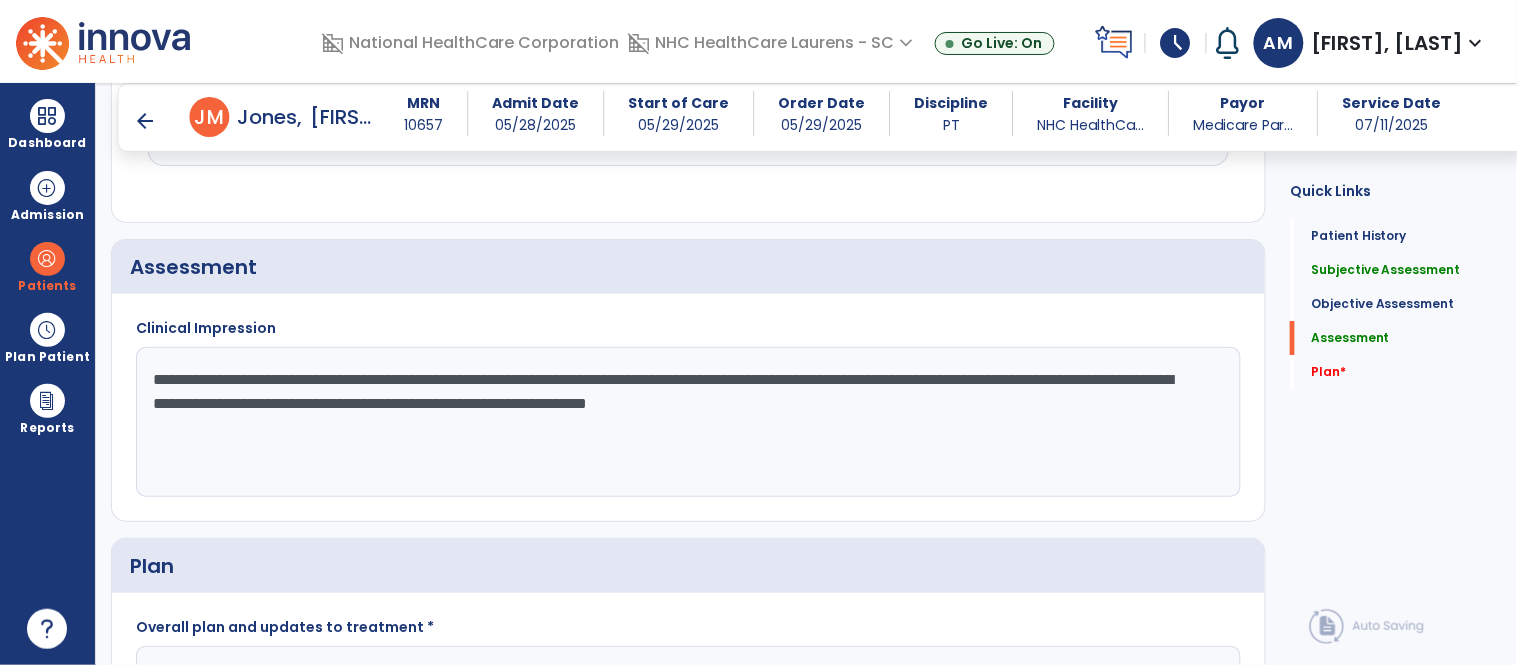 drag, startPoint x: 1013, startPoint y: 397, endPoint x: 727, endPoint y: 415, distance: 286.5659 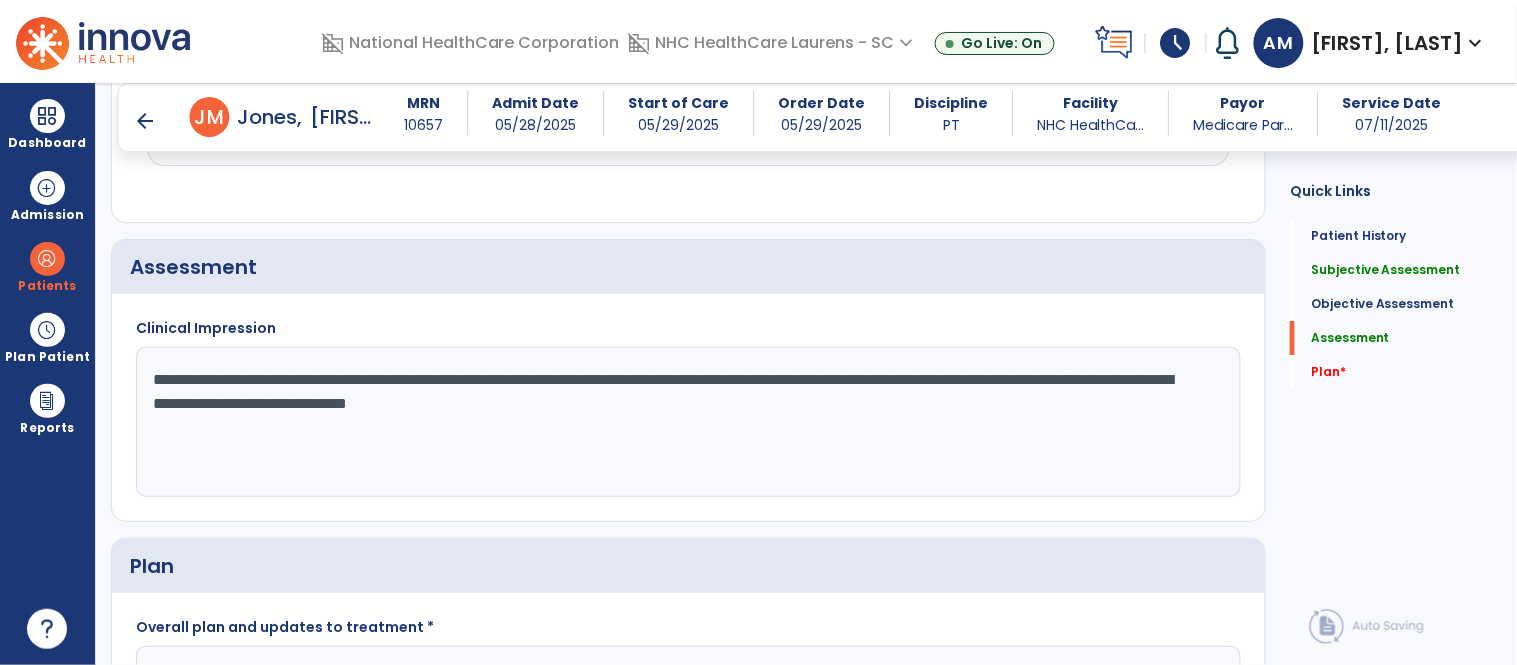 click on "**********" 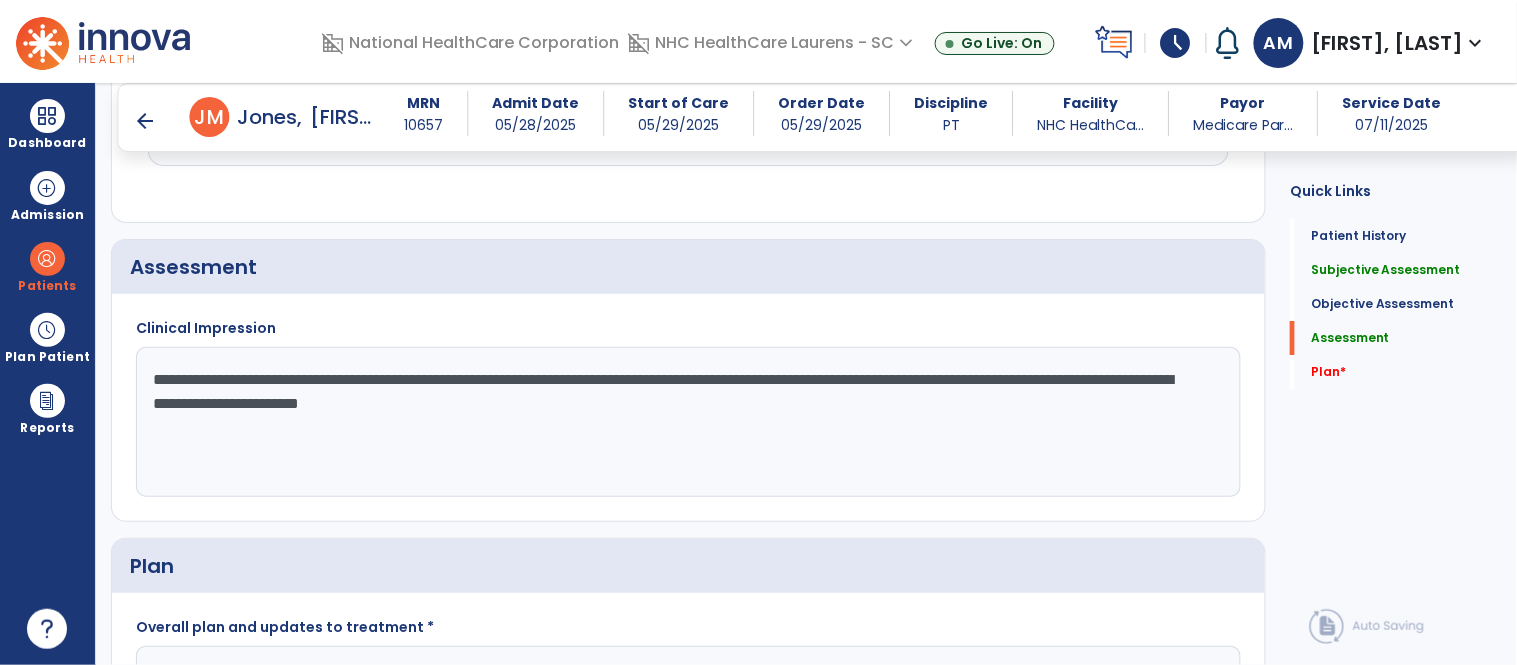 paste on "**********" 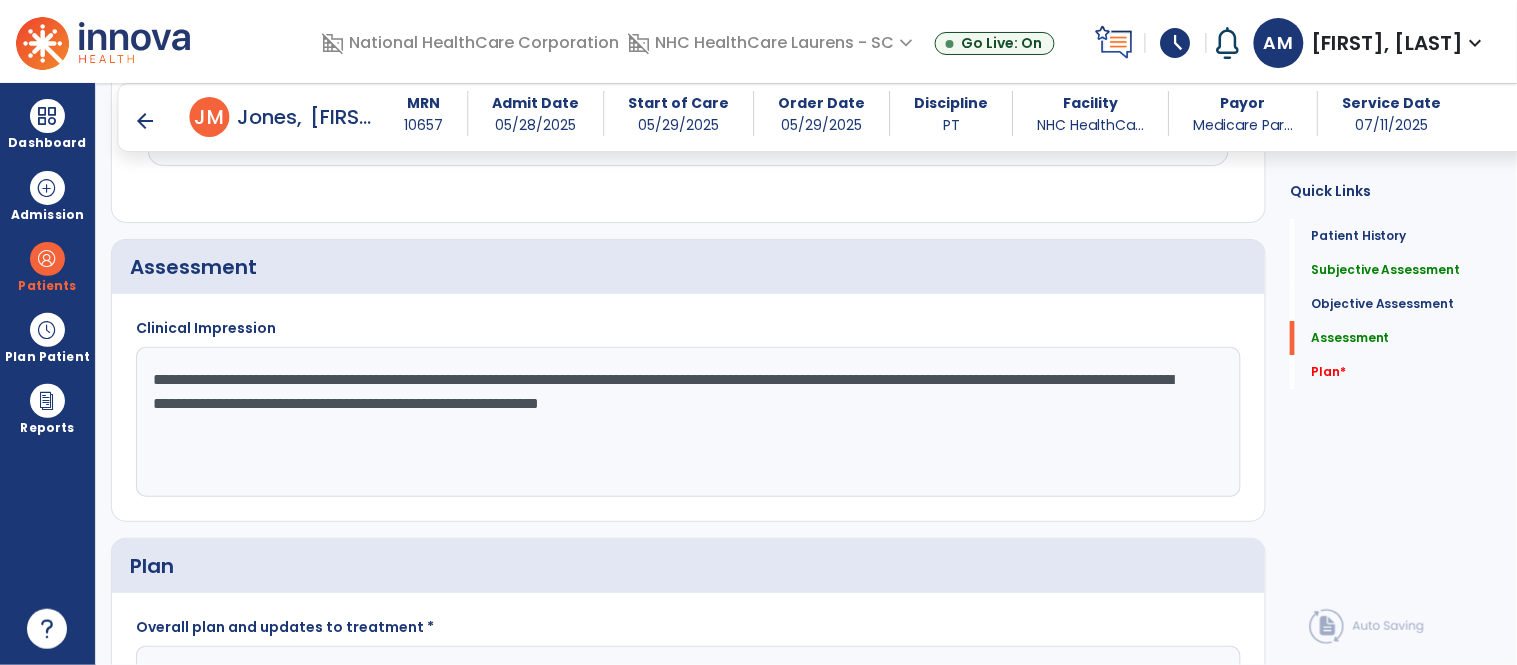 drag, startPoint x: 473, startPoint y: 377, endPoint x: 384, endPoint y: 385, distance: 89.358826 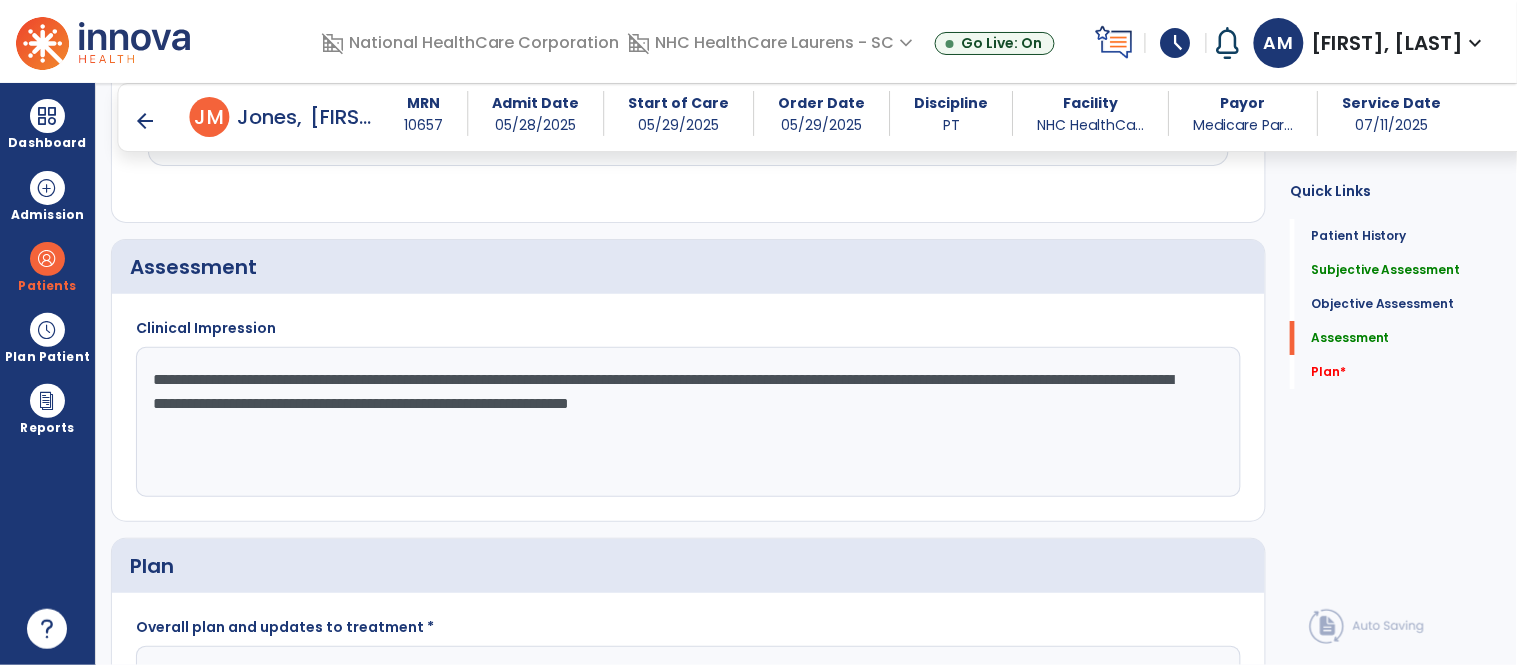click on "**********" 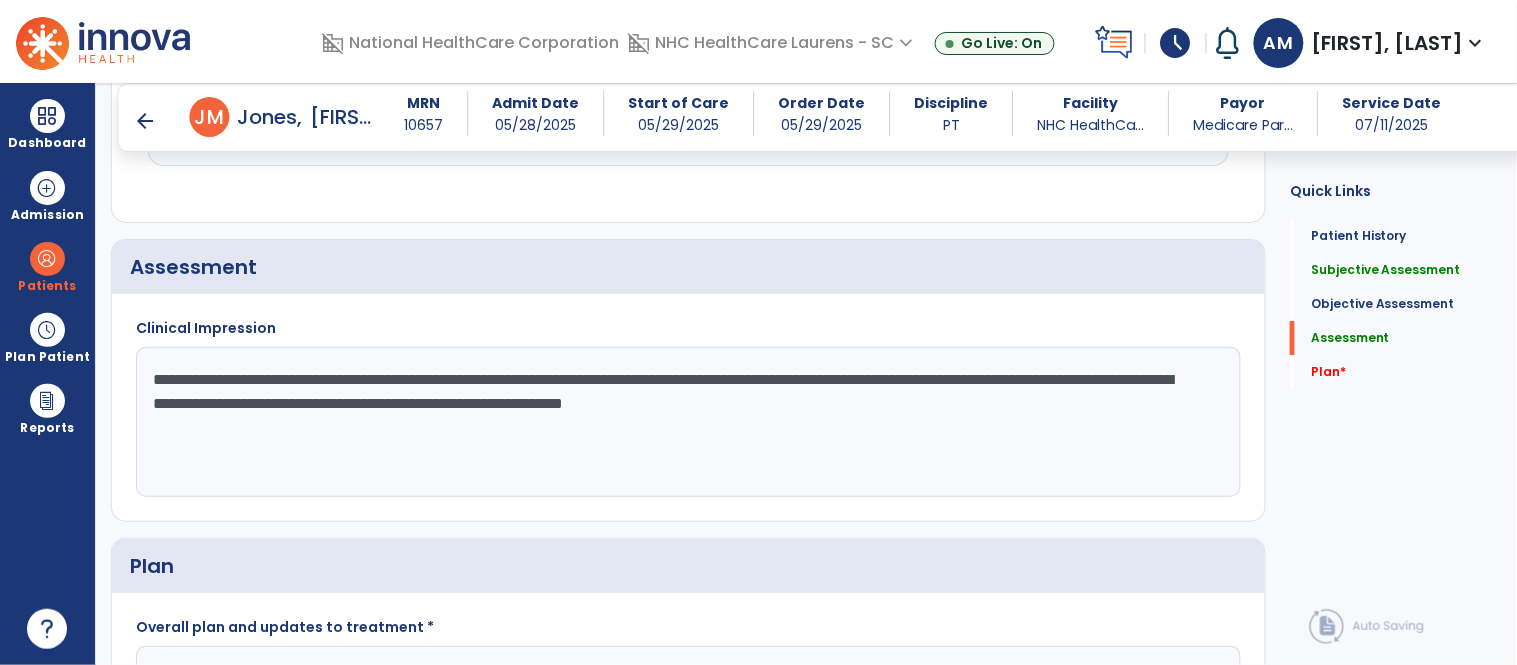 drag, startPoint x: 806, startPoint y: 380, endPoint x: 723, endPoint y: 383, distance: 83.0542 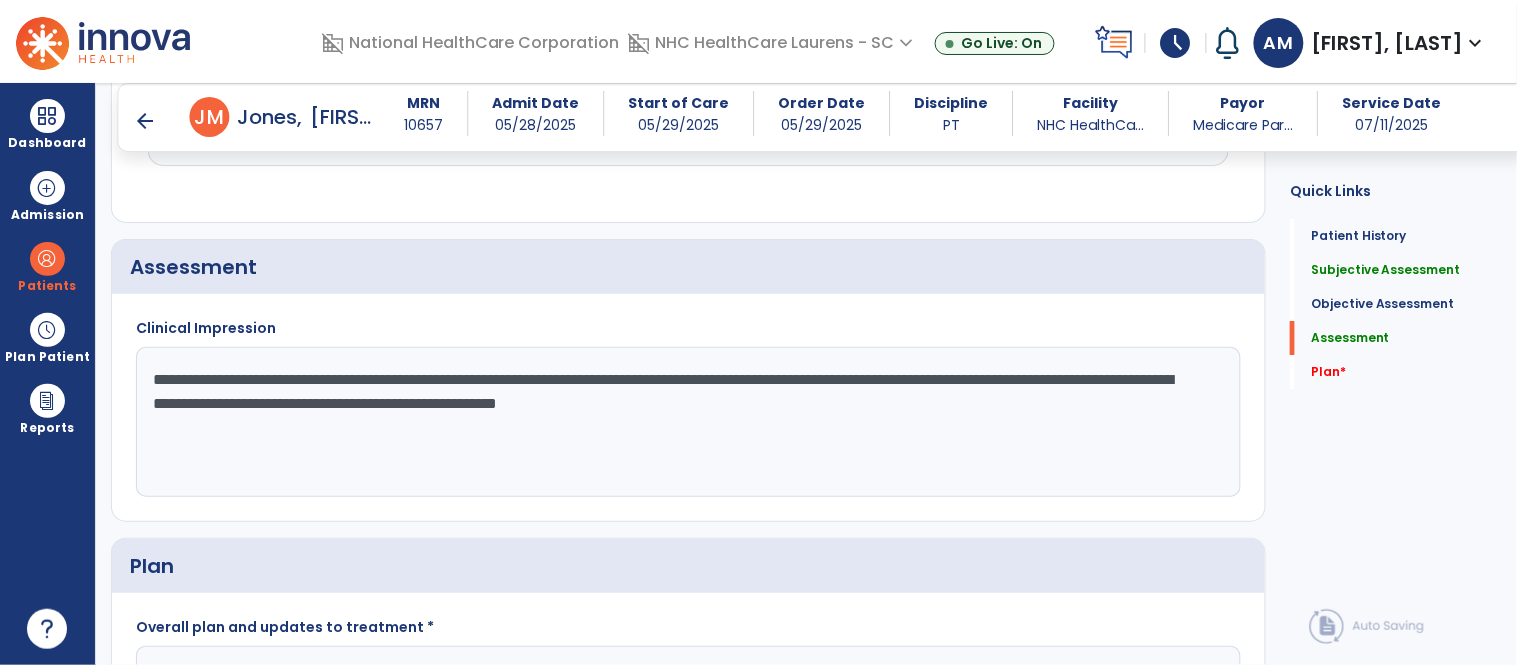 click on "**********" 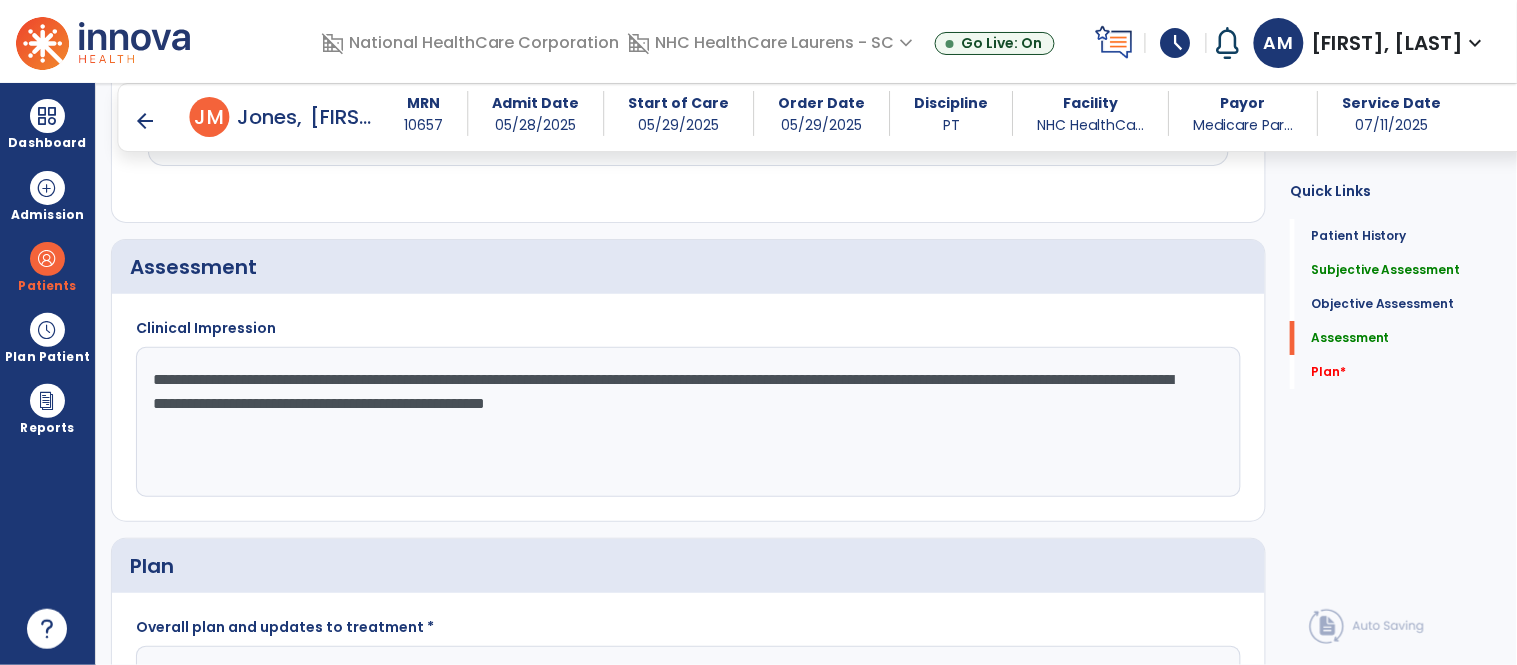 click on "**********" 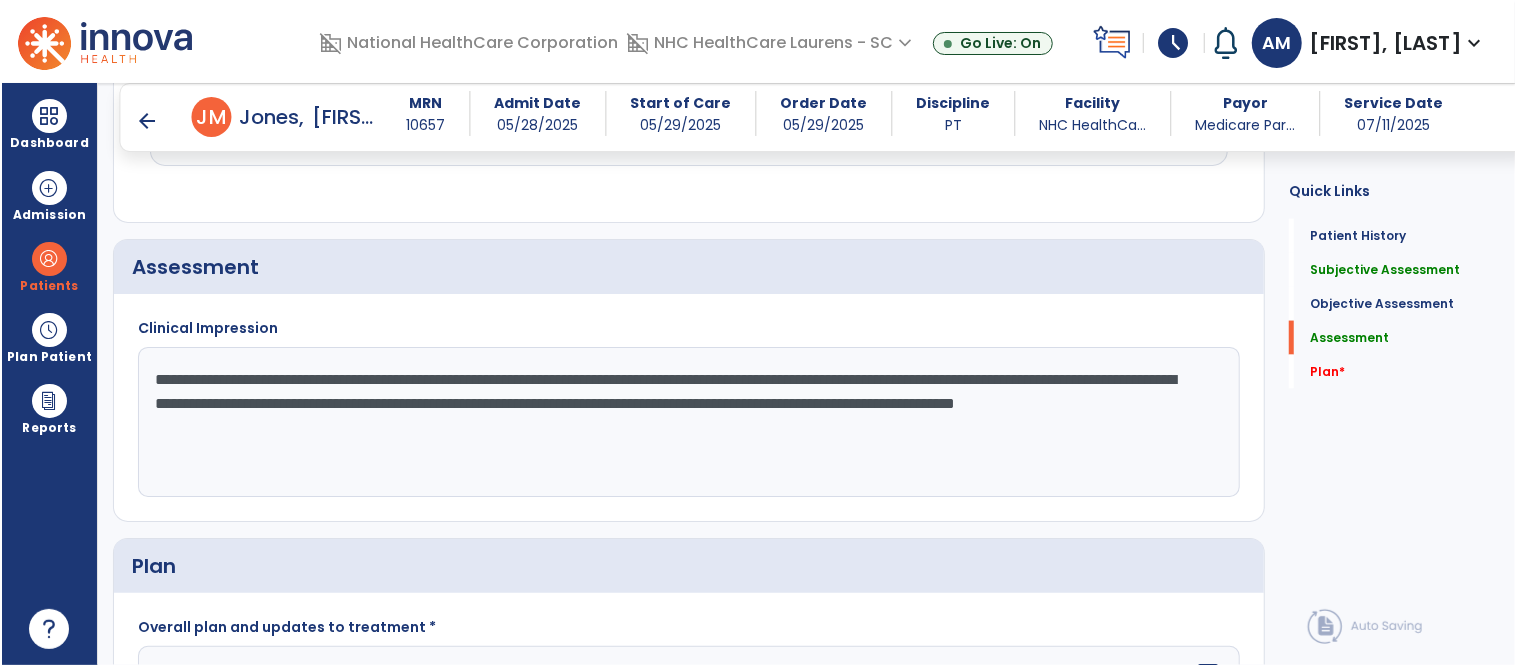 scroll, scrollTop: 1710, scrollLeft: 0, axis: vertical 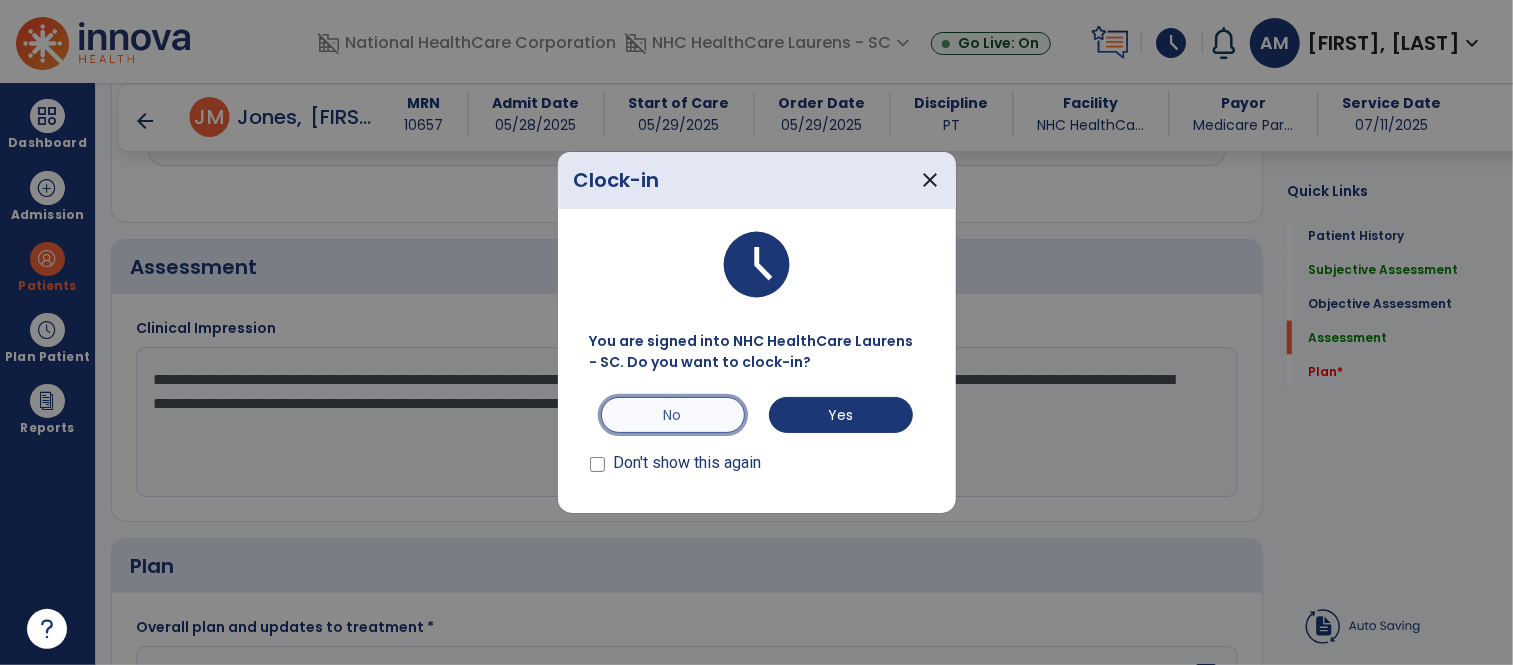 click on "No" at bounding box center [673, 415] 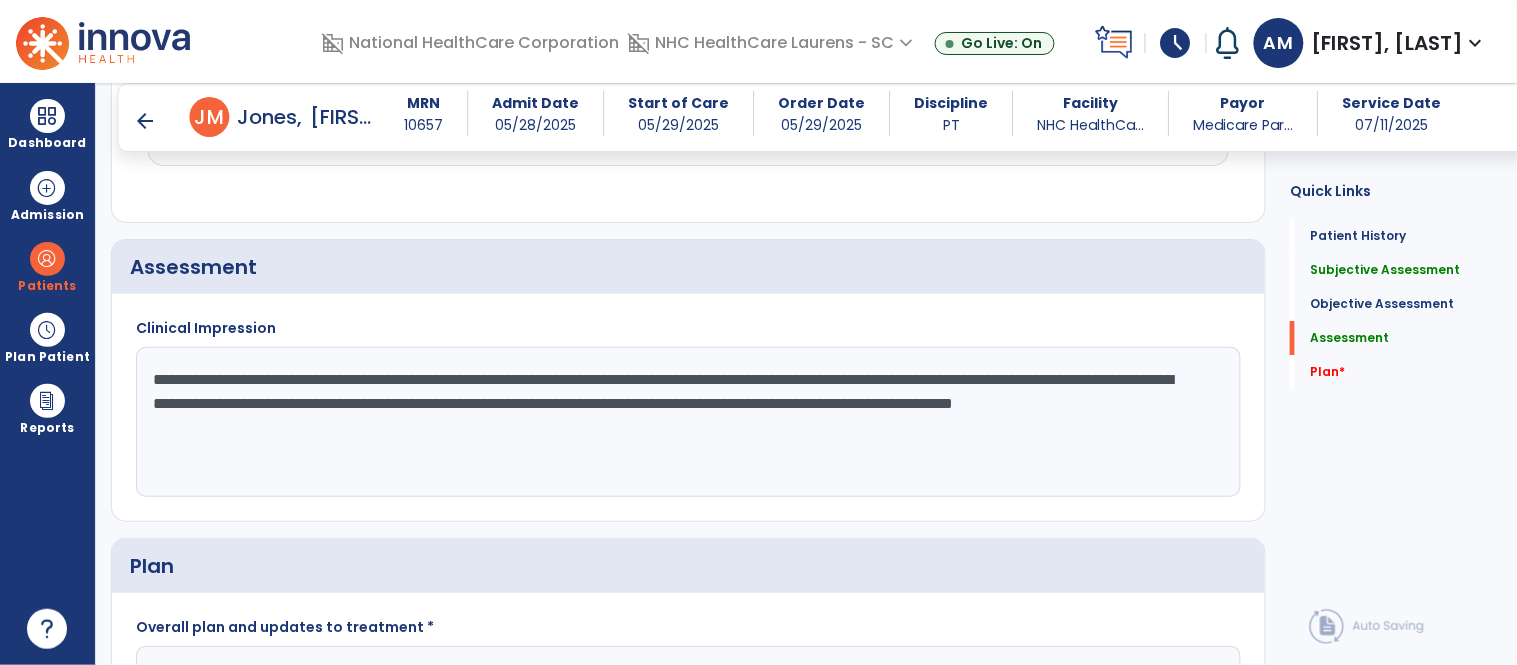 click on "**********" 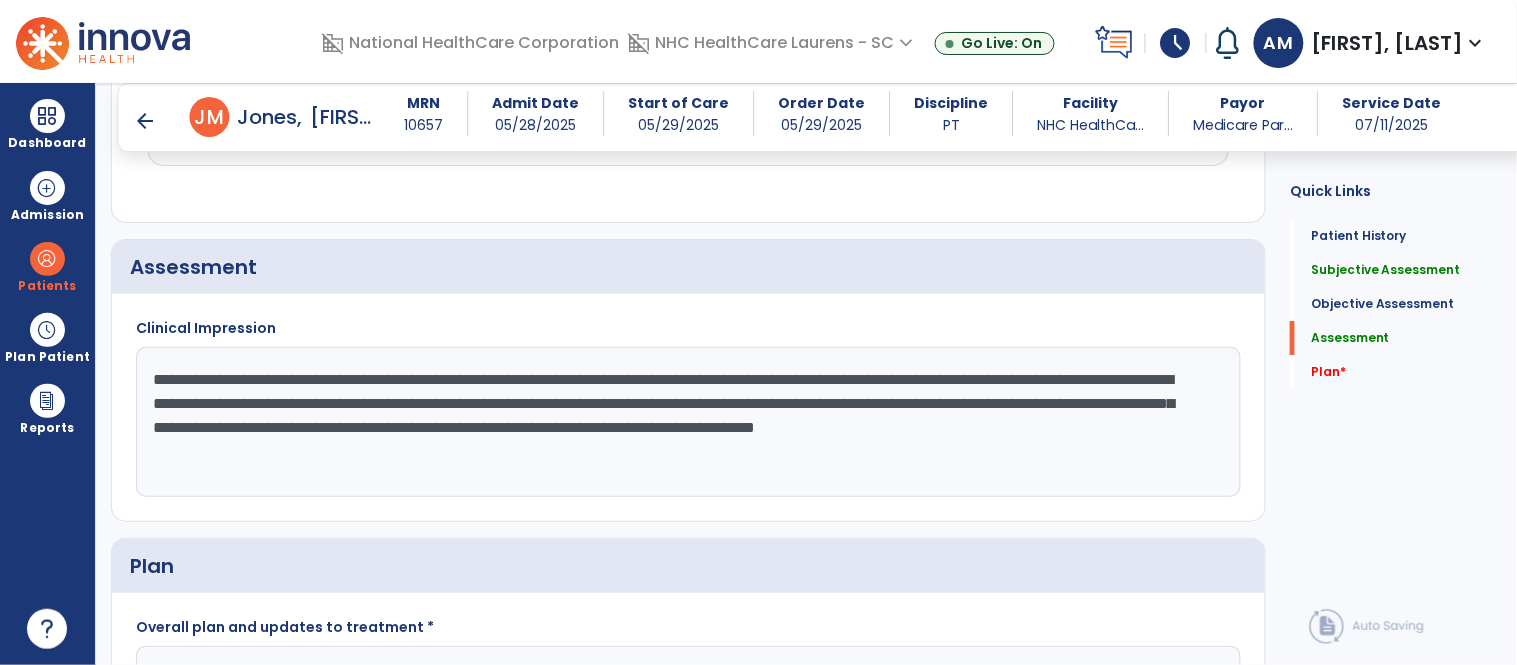 click on "**********" 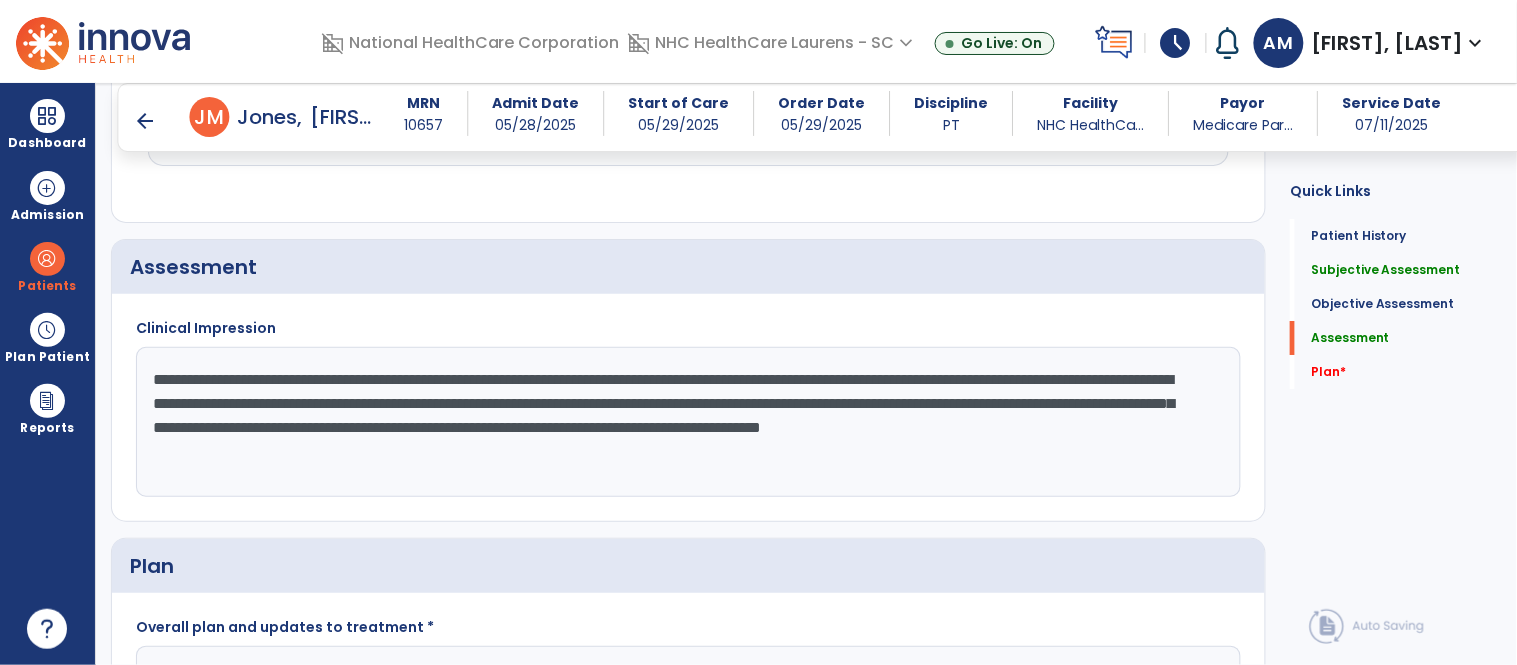 click on "**********" 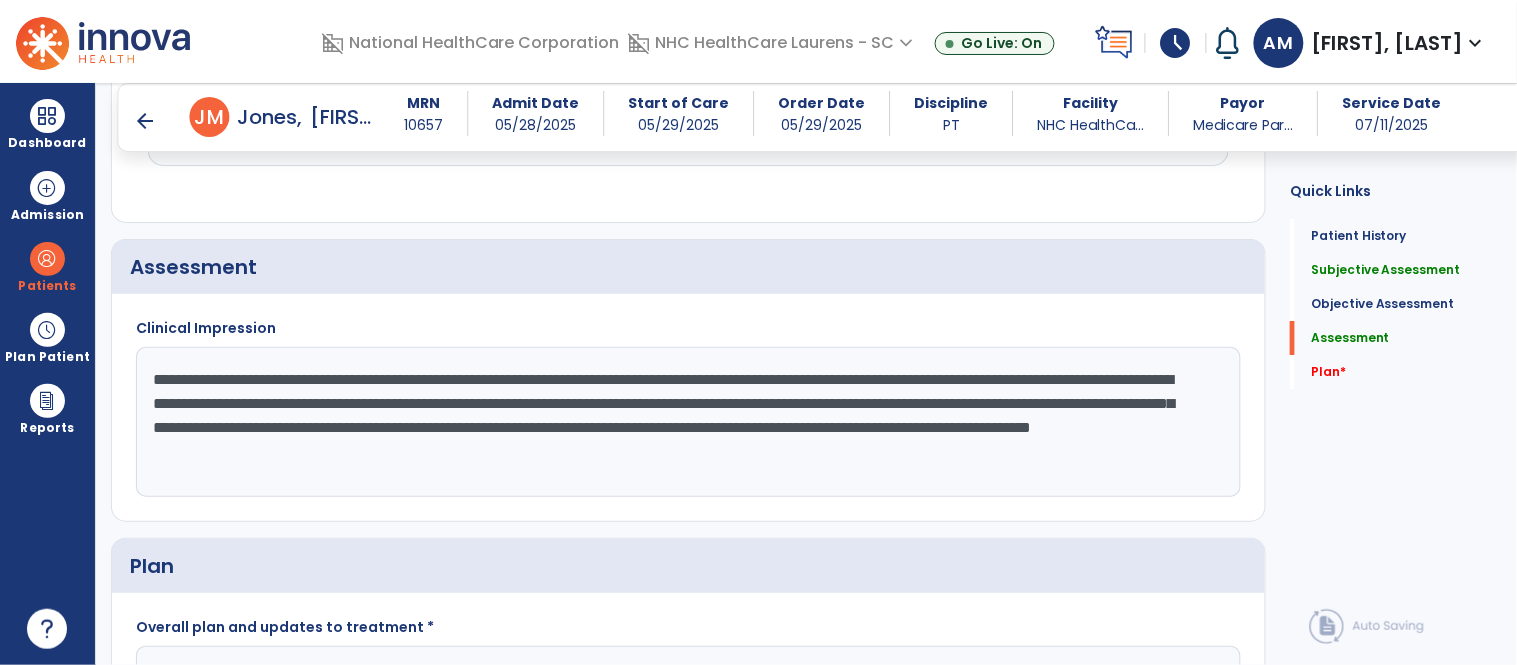 click on "**********" 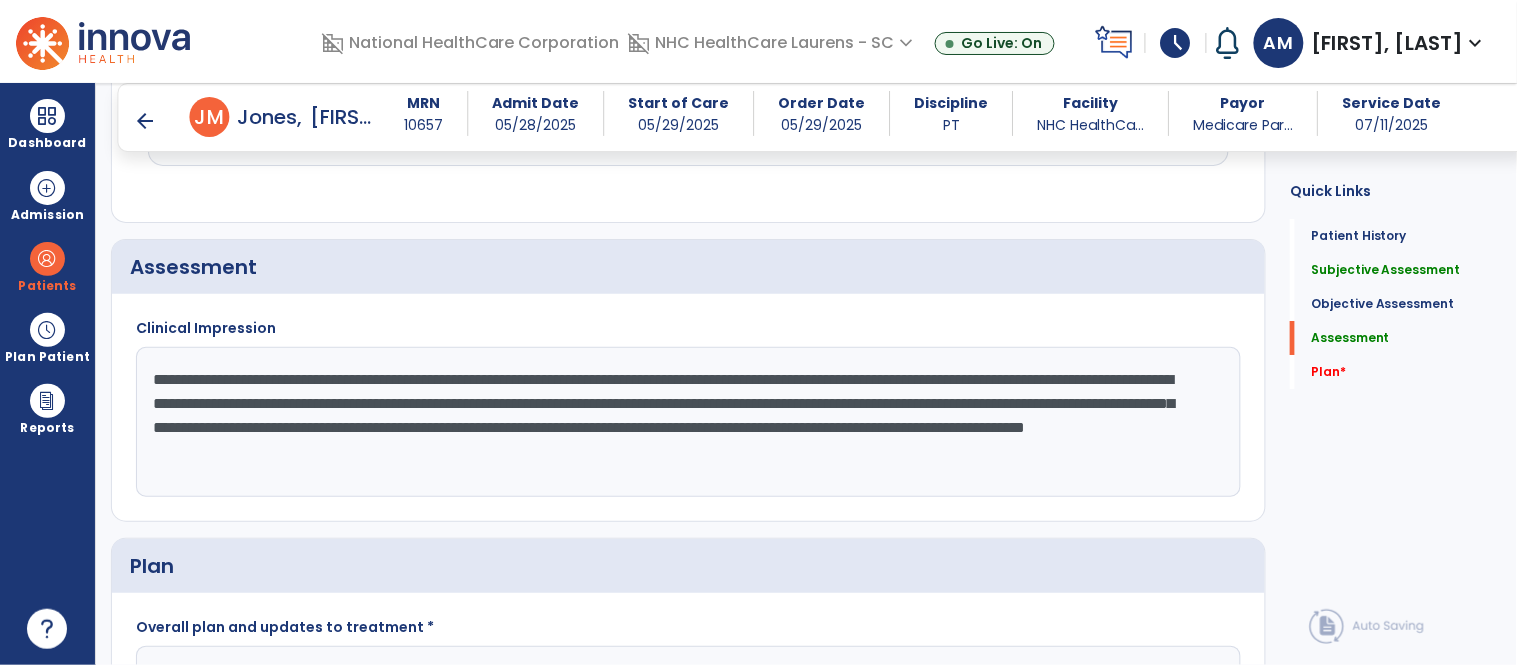 click on "**********" 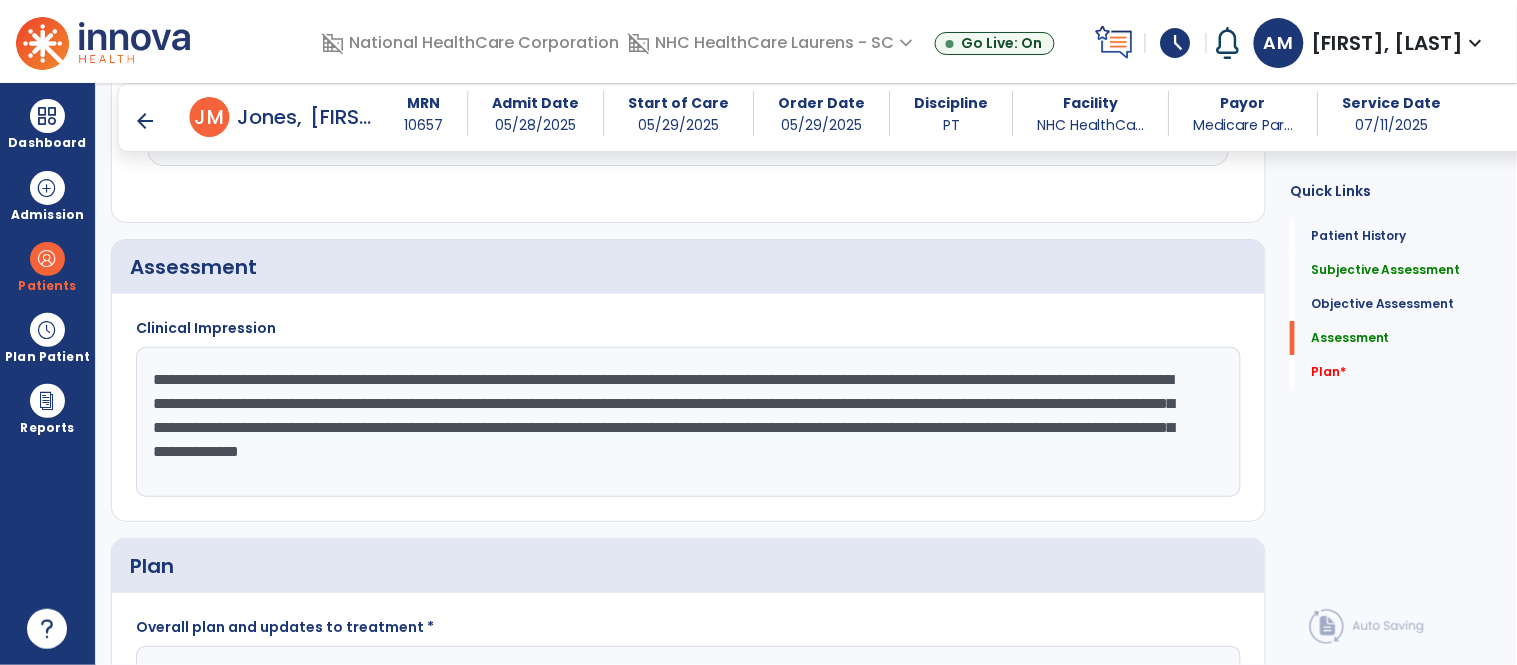 click on "**********" 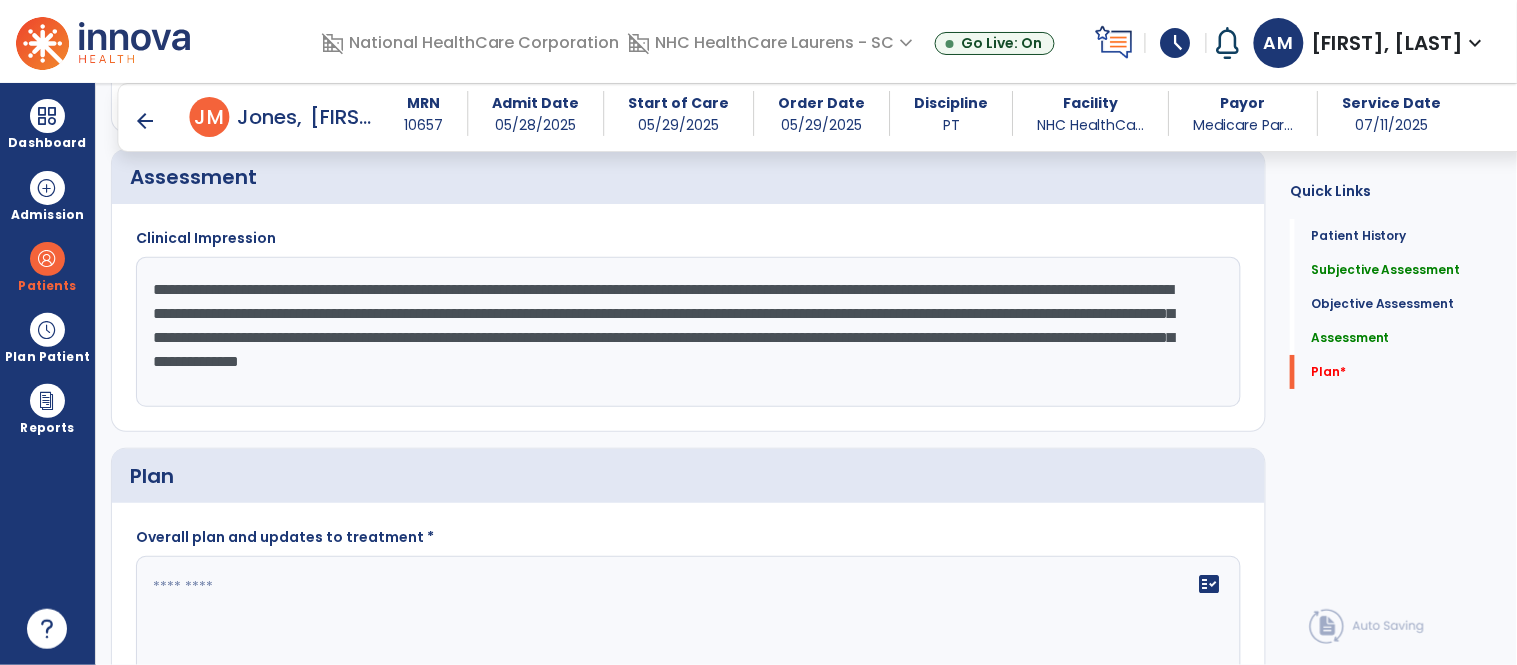 scroll, scrollTop: 1853, scrollLeft: 0, axis: vertical 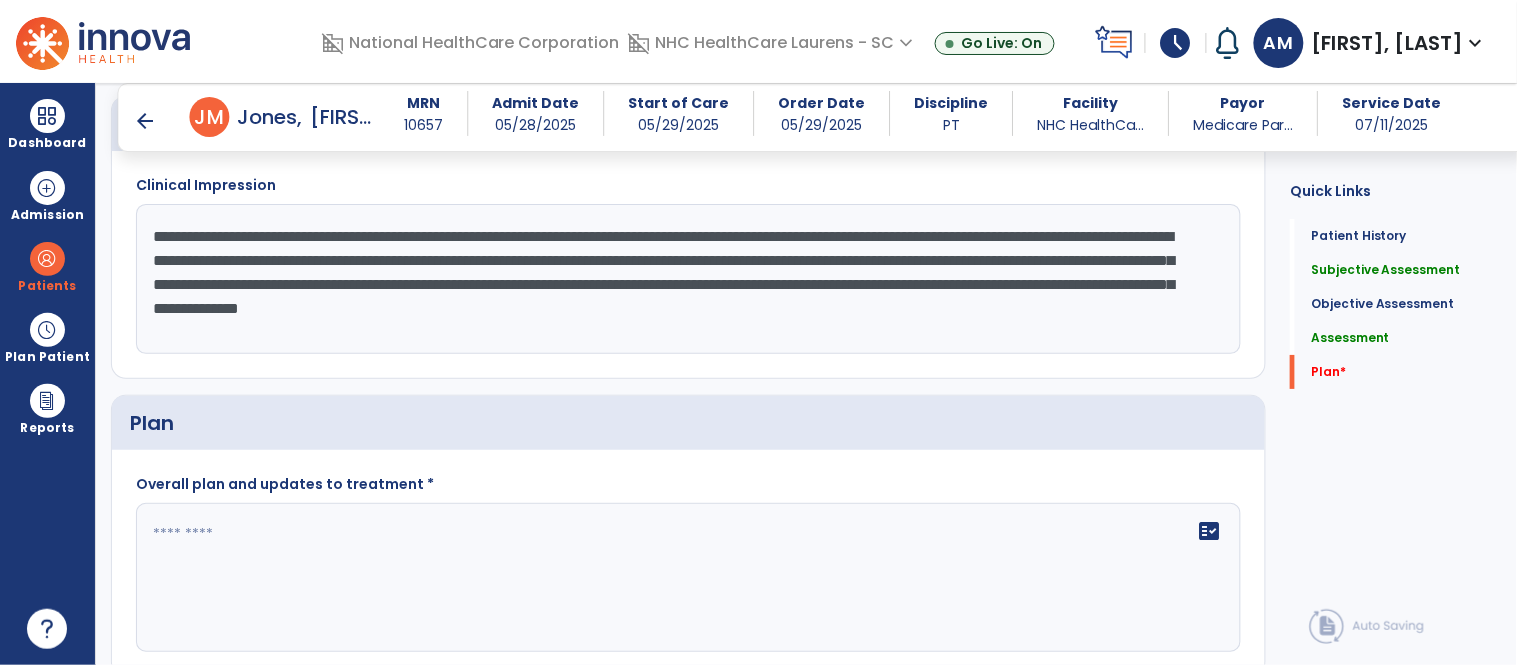 type on "**********" 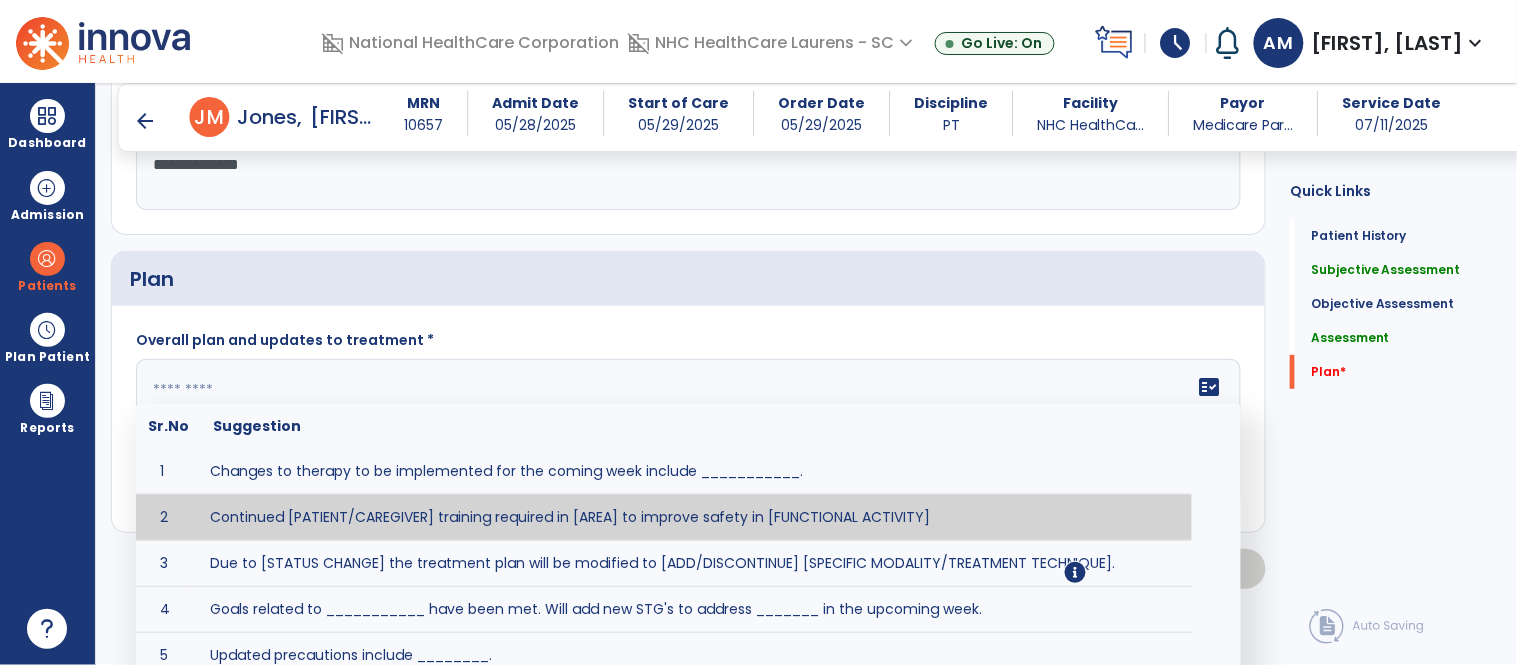scroll, scrollTop: 1997, scrollLeft: 0, axis: vertical 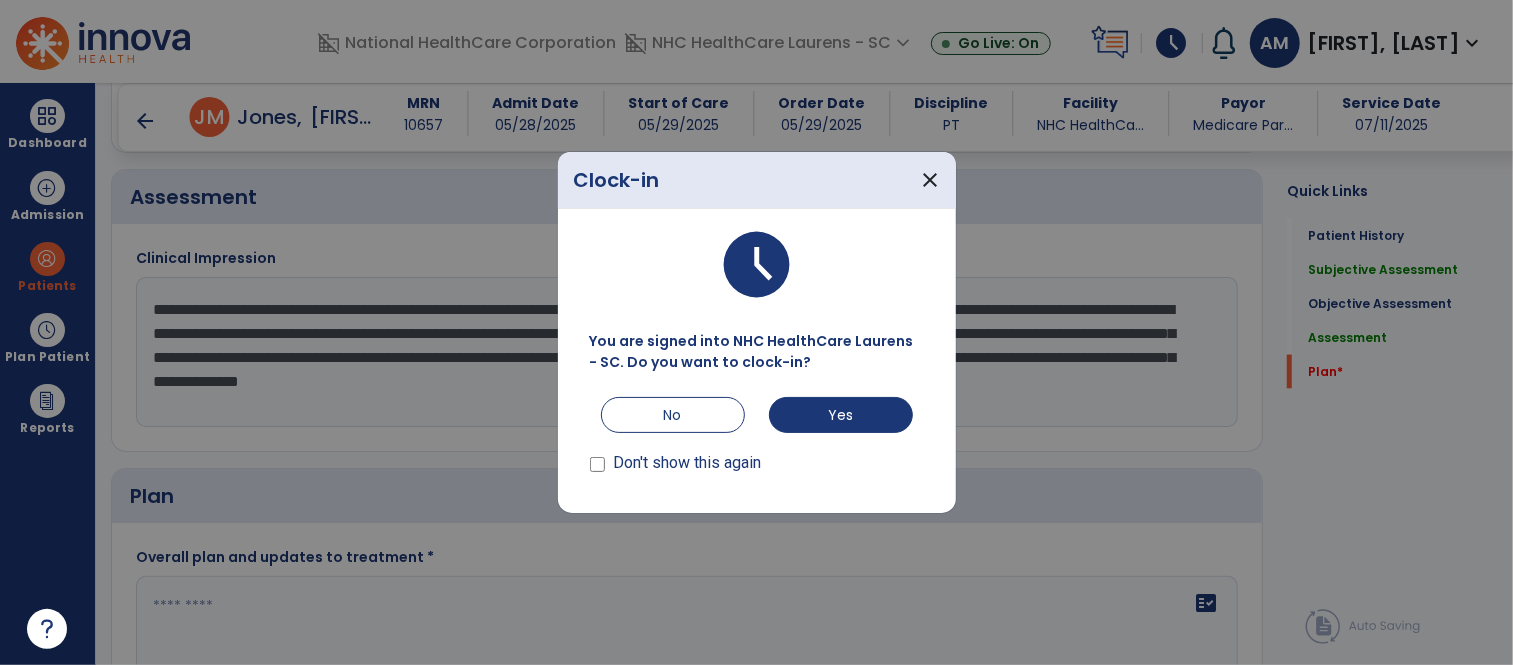 click at bounding box center (756, 332) 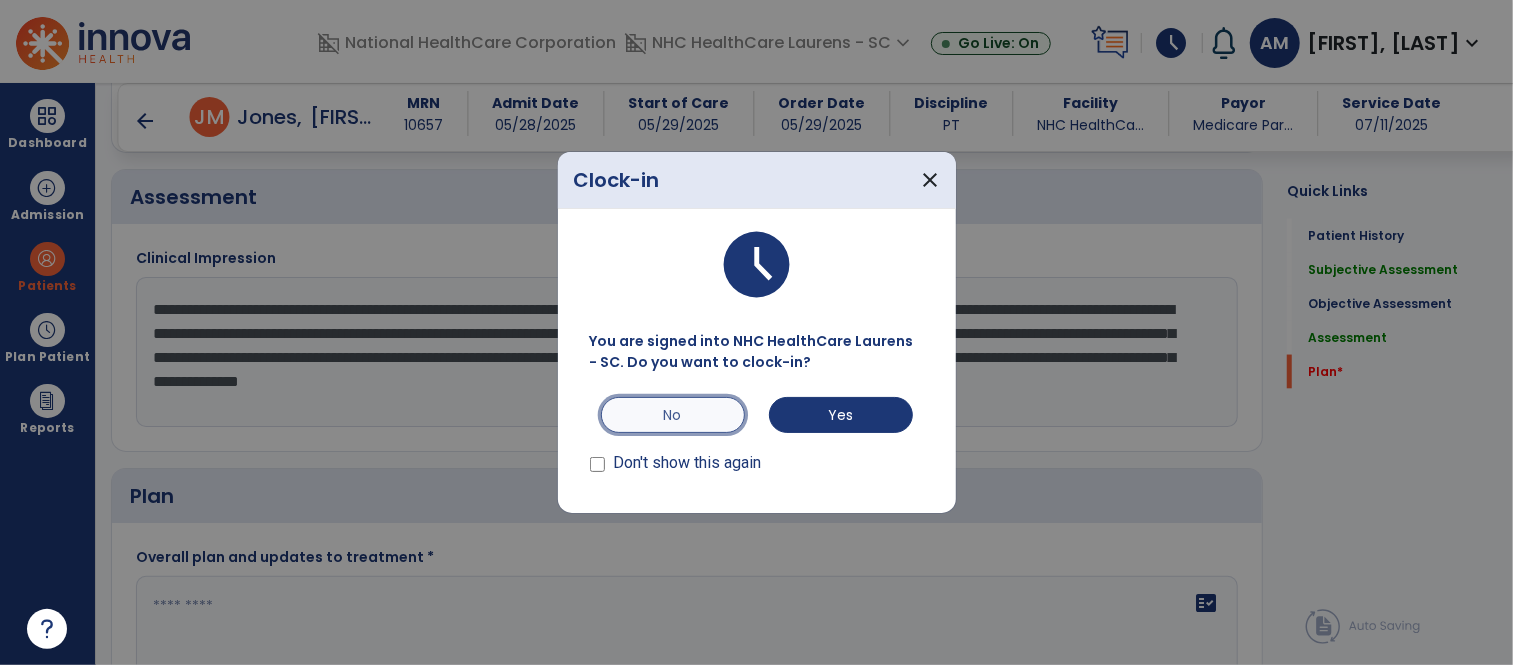 click on "No" at bounding box center [673, 415] 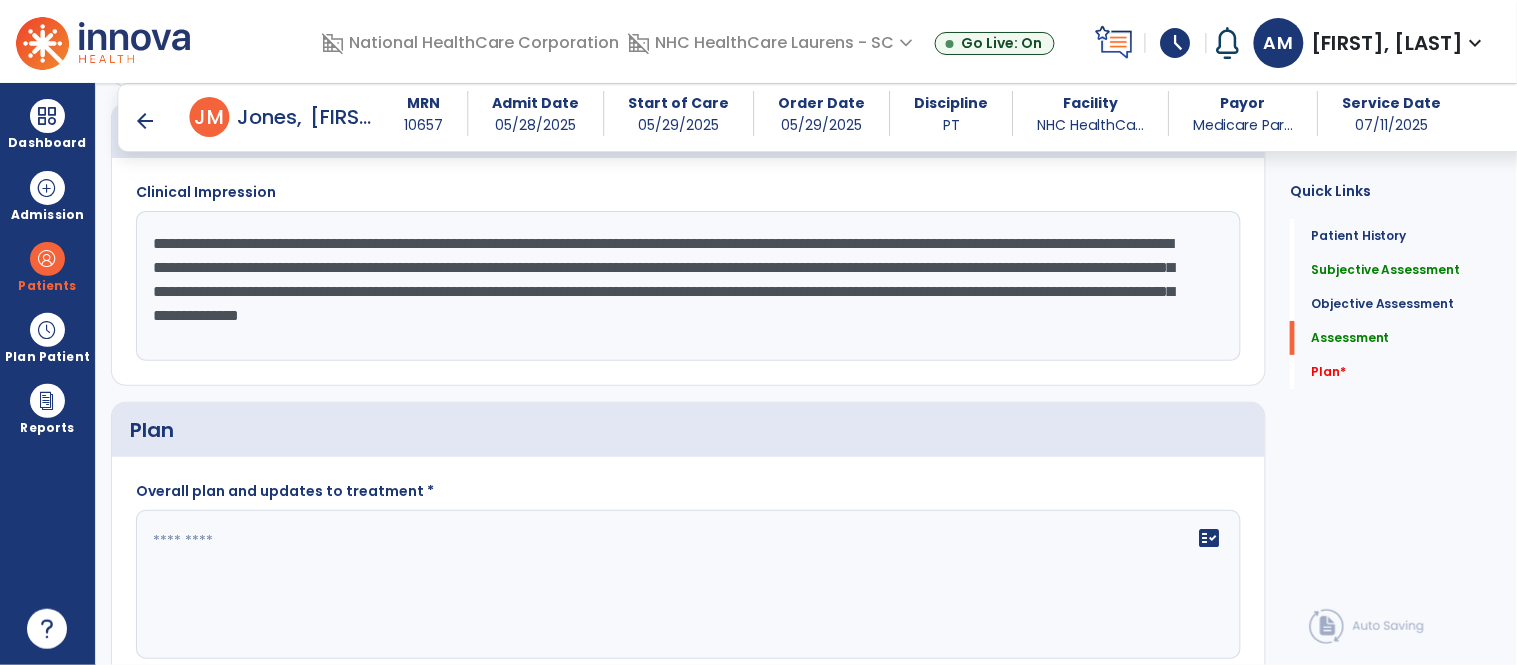 scroll, scrollTop: 1847, scrollLeft: 0, axis: vertical 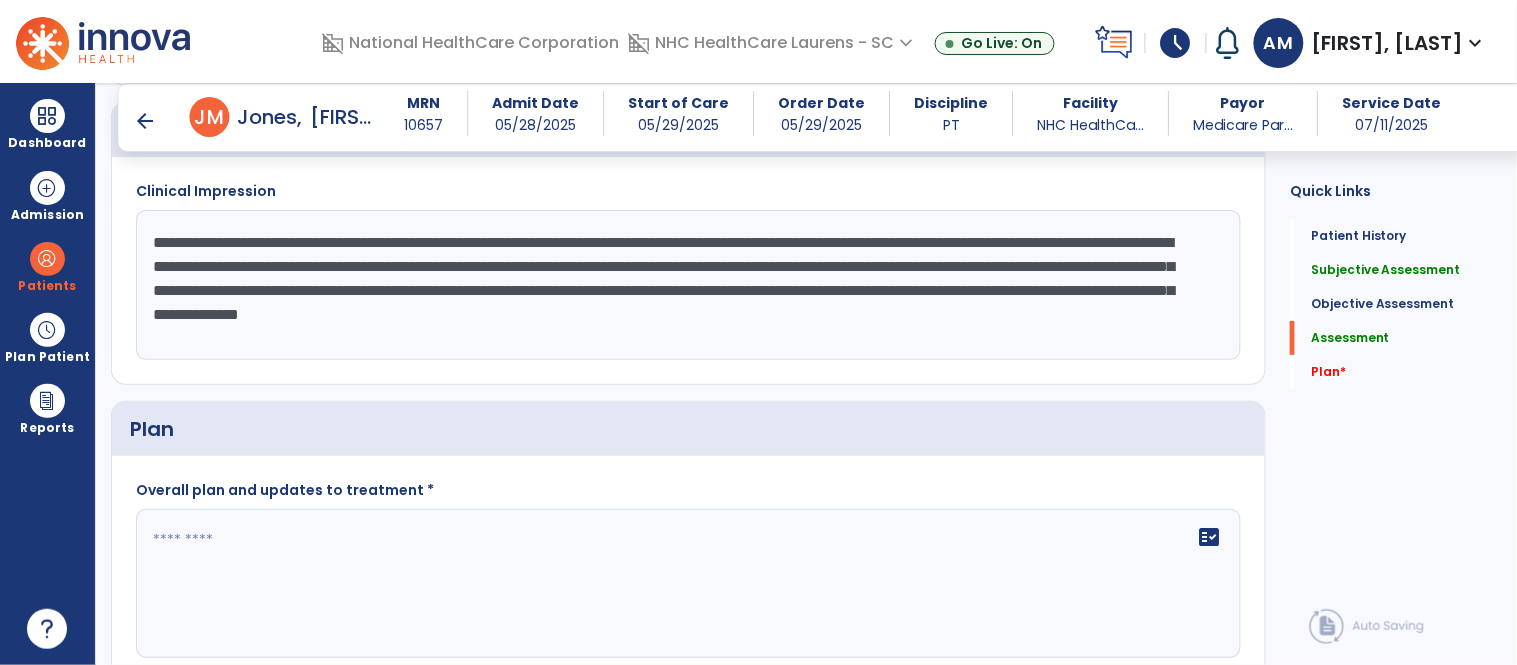 click on "arrow_back" at bounding box center (146, 121) 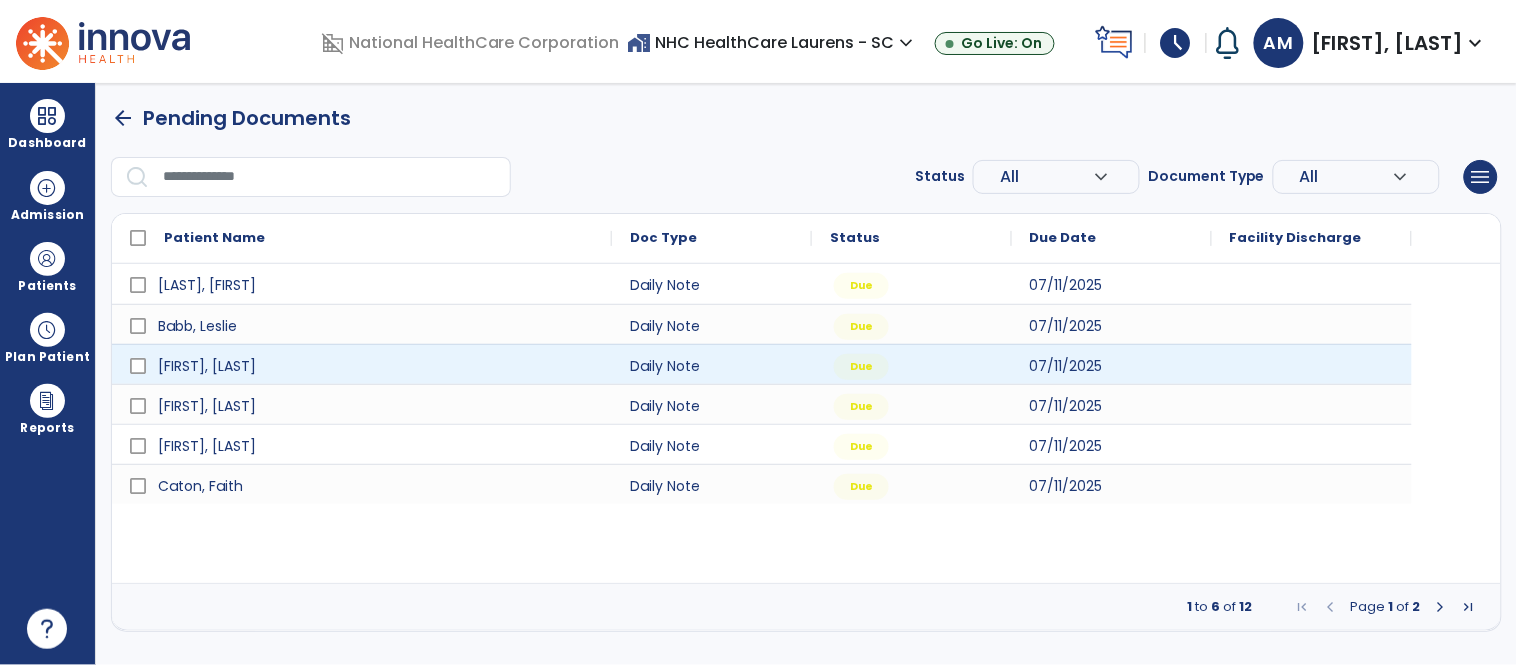 scroll, scrollTop: 0, scrollLeft: 0, axis: both 